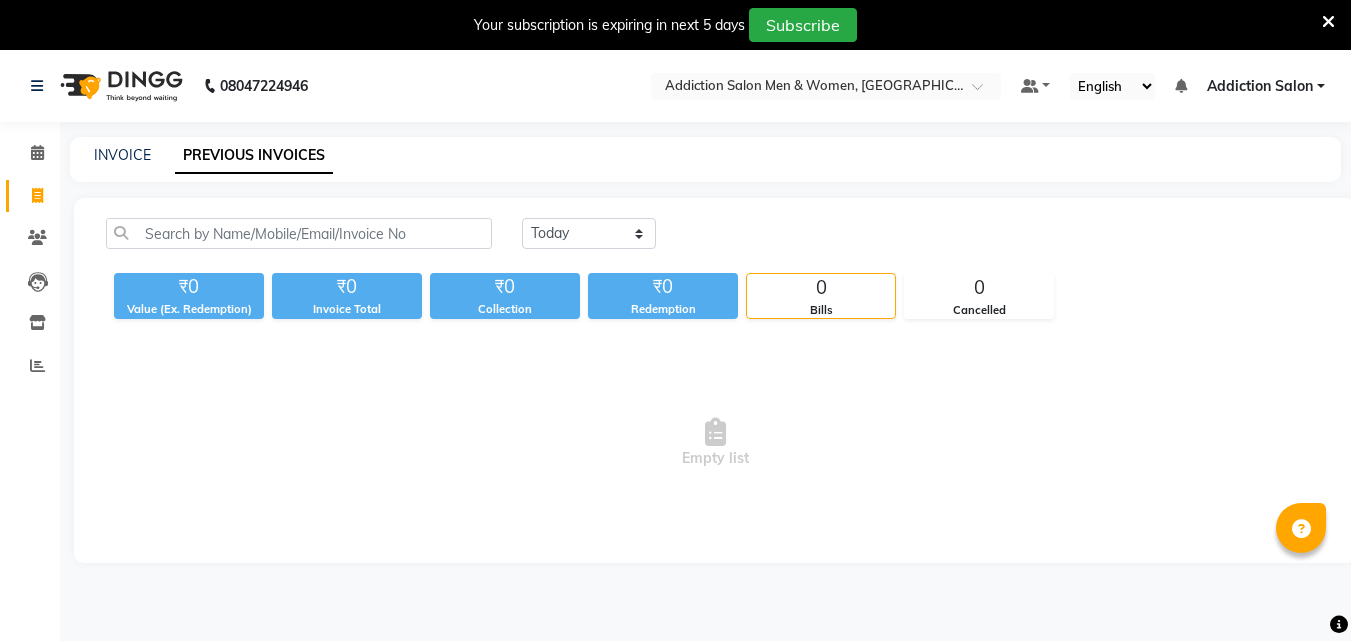 scroll, scrollTop: 50, scrollLeft: 0, axis: vertical 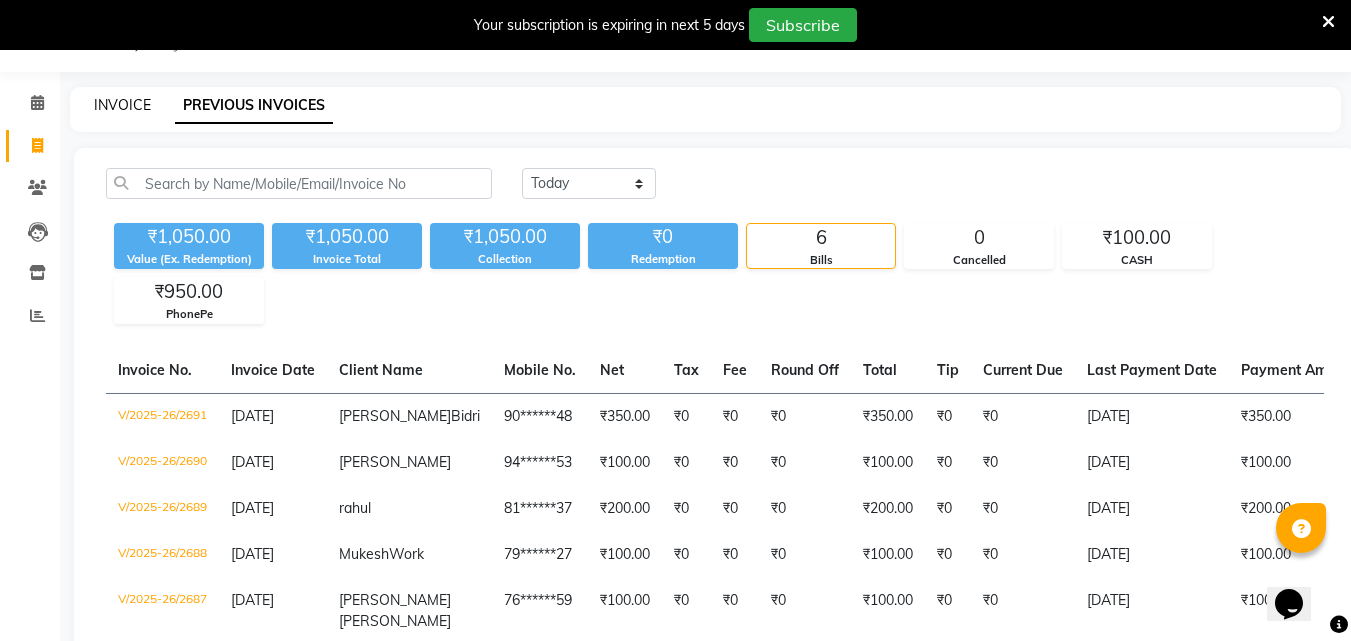 click on "INVOICE" 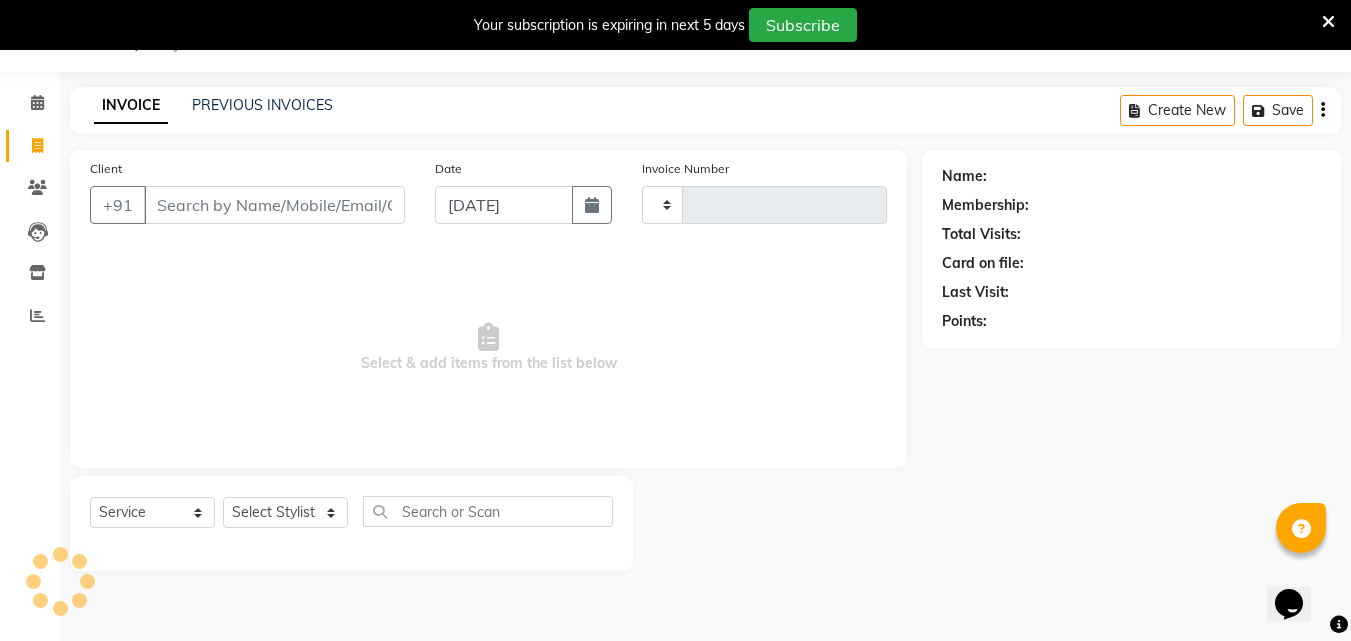 type on "2692" 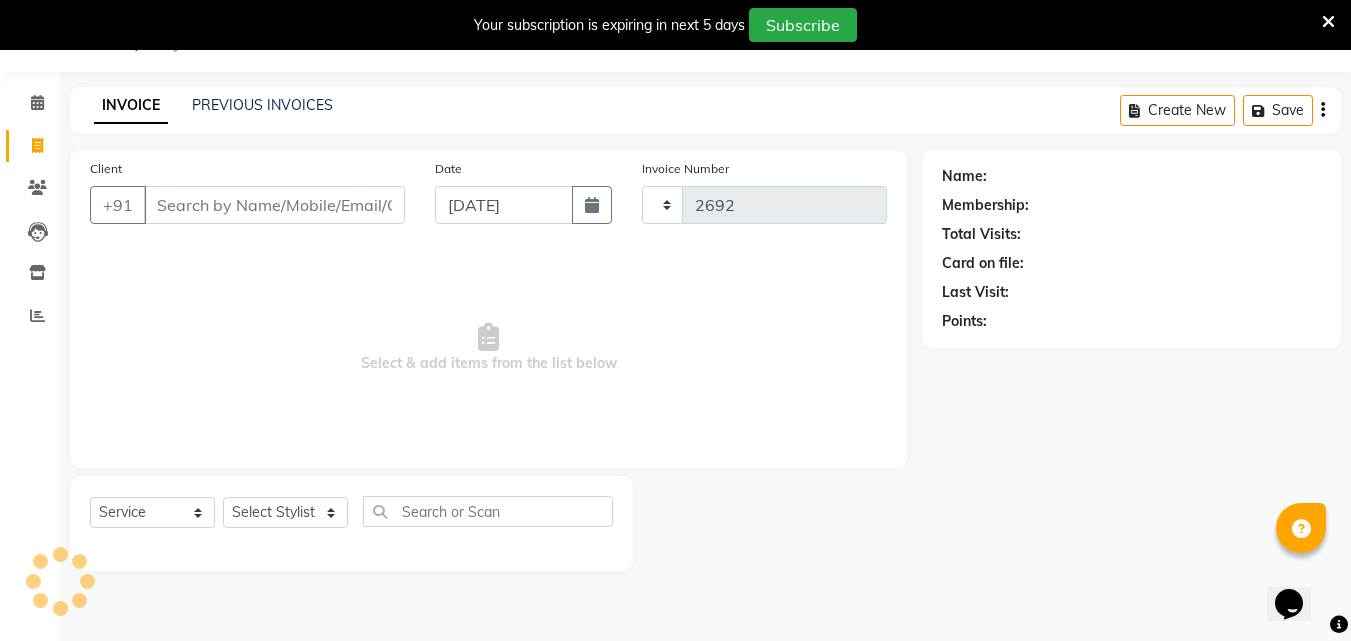 select on "6595" 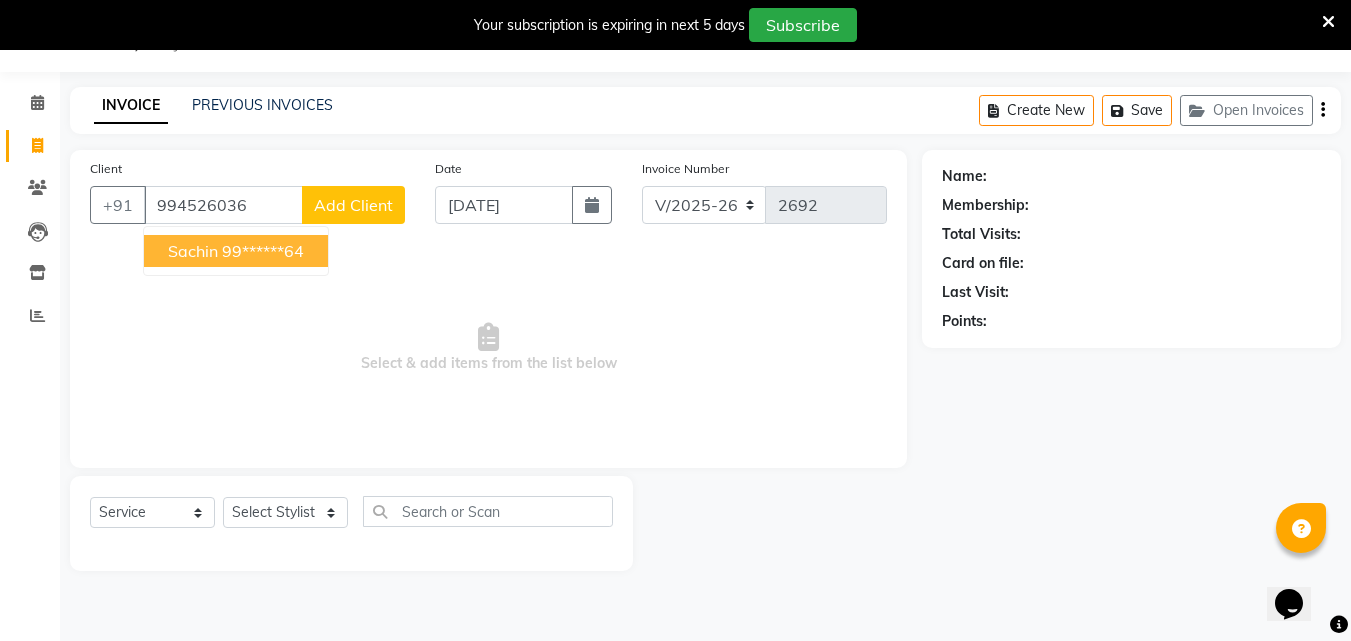 click on "sachin" at bounding box center (193, 251) 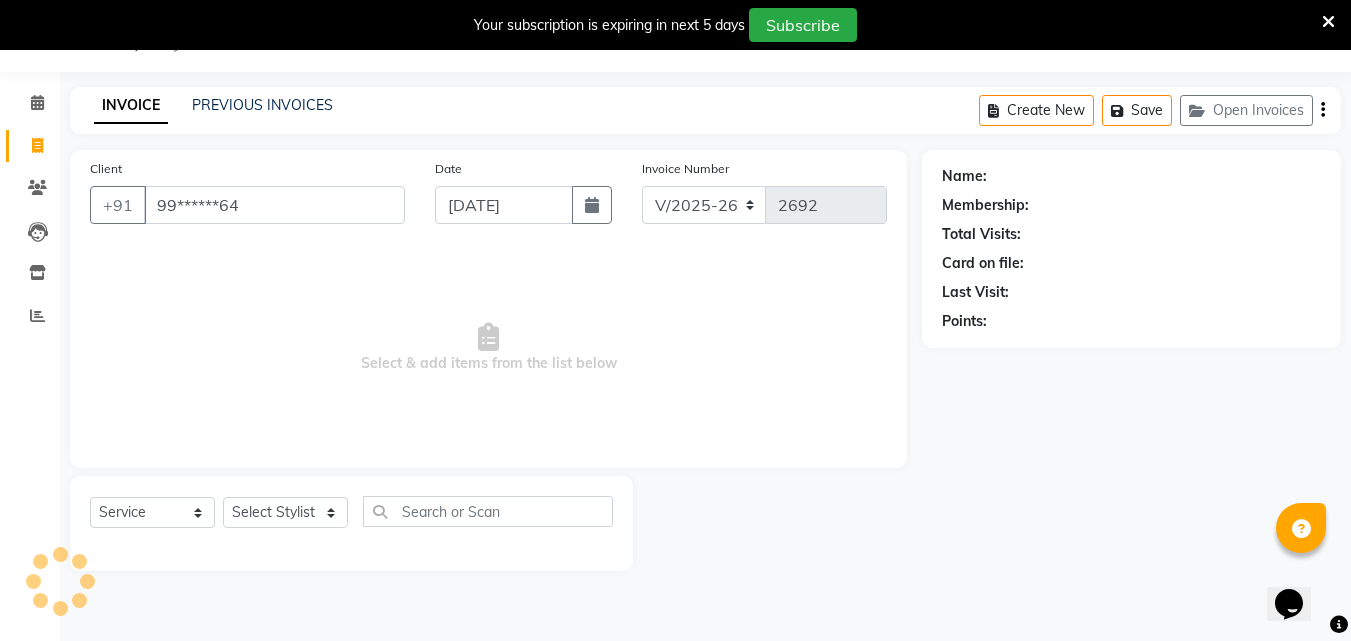 type on "99******64" 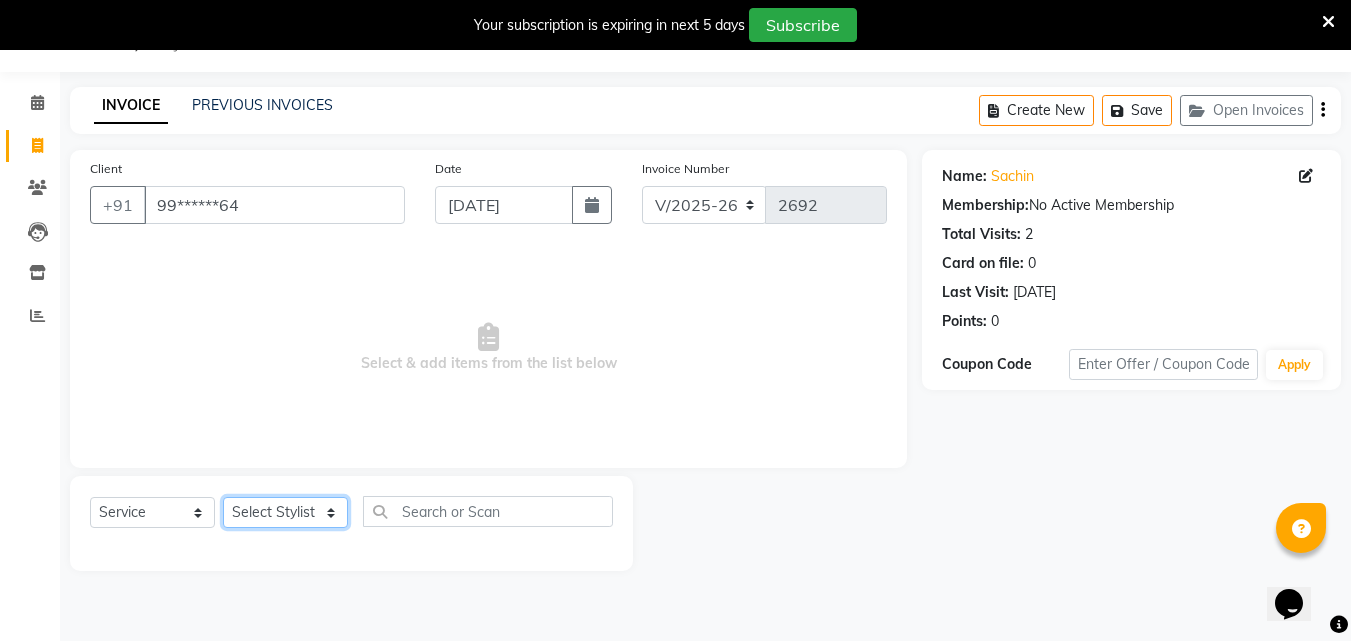 click on "Select Stylist Addiction Salon ANJALI BANSIKA [PERSON_NAME] [PERSON_NAME] [PERSON_NAME]" 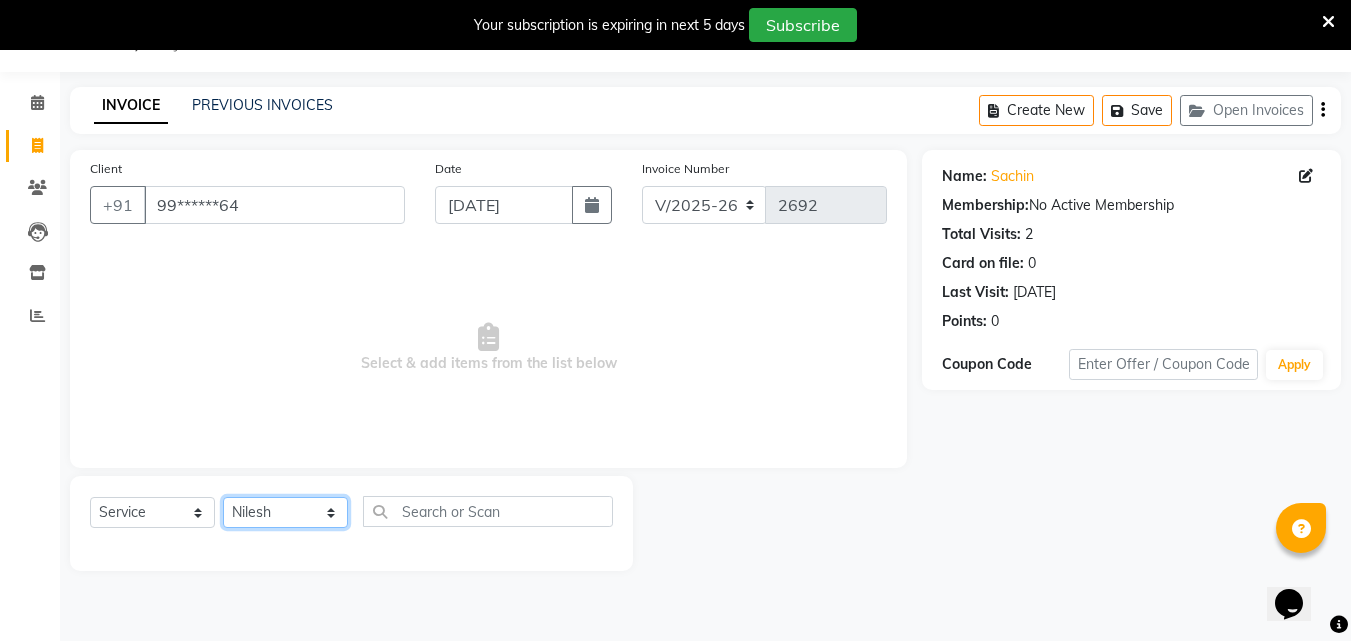 click on "Select Stylist Addiction Salon ANJALI BANSIKA [PERSON_NAME] [PERSON_NAME] [PERSON_NAME]" 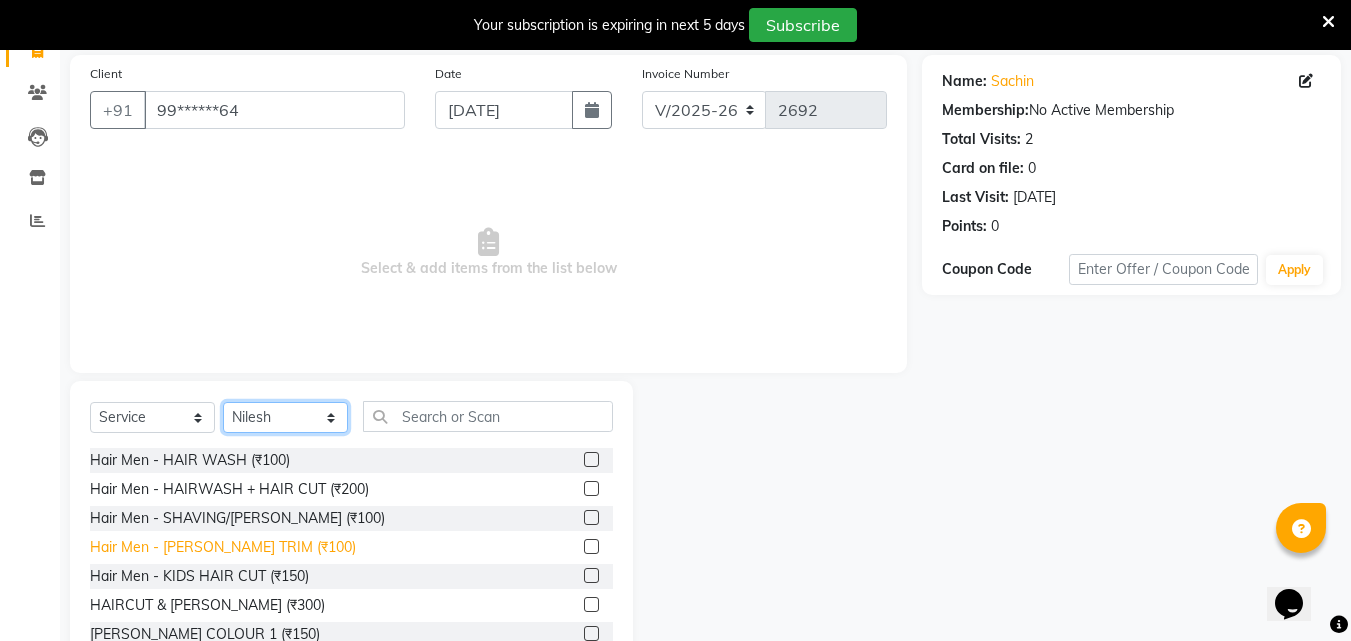 scroll, scrollTop: 150, scrollLeft: 0, axis: vertical 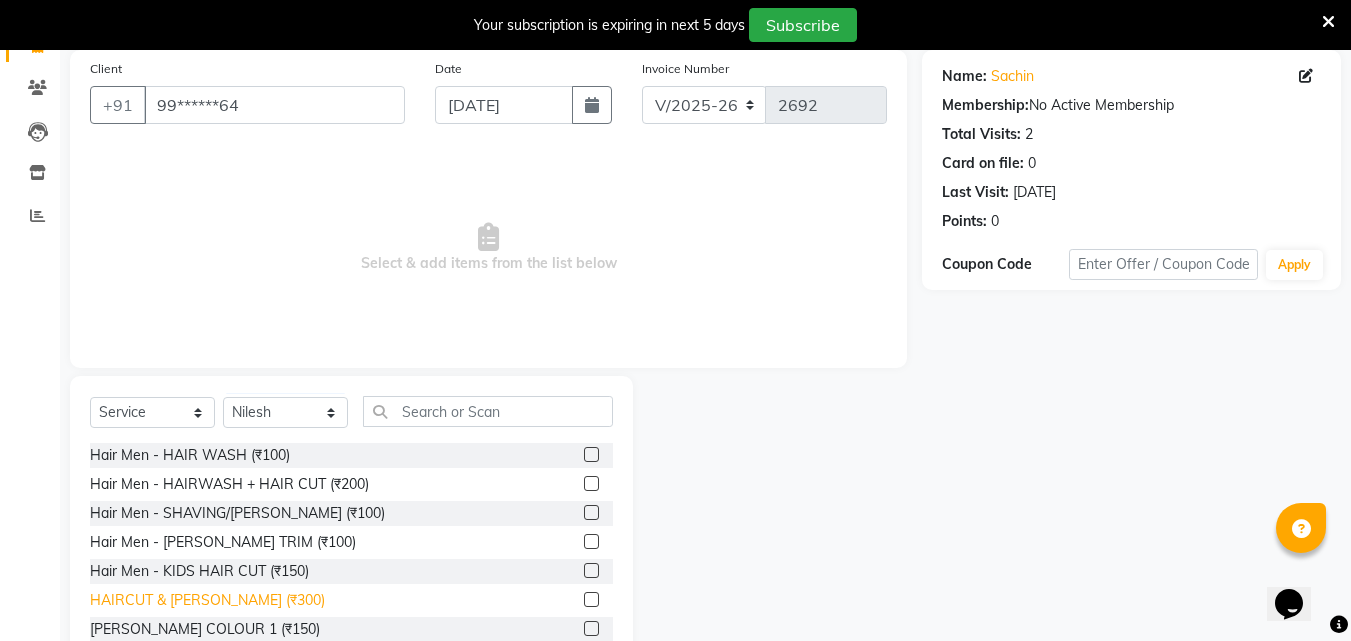 click on "HAIRCUT & [PERSON_NAME] (₹300)" 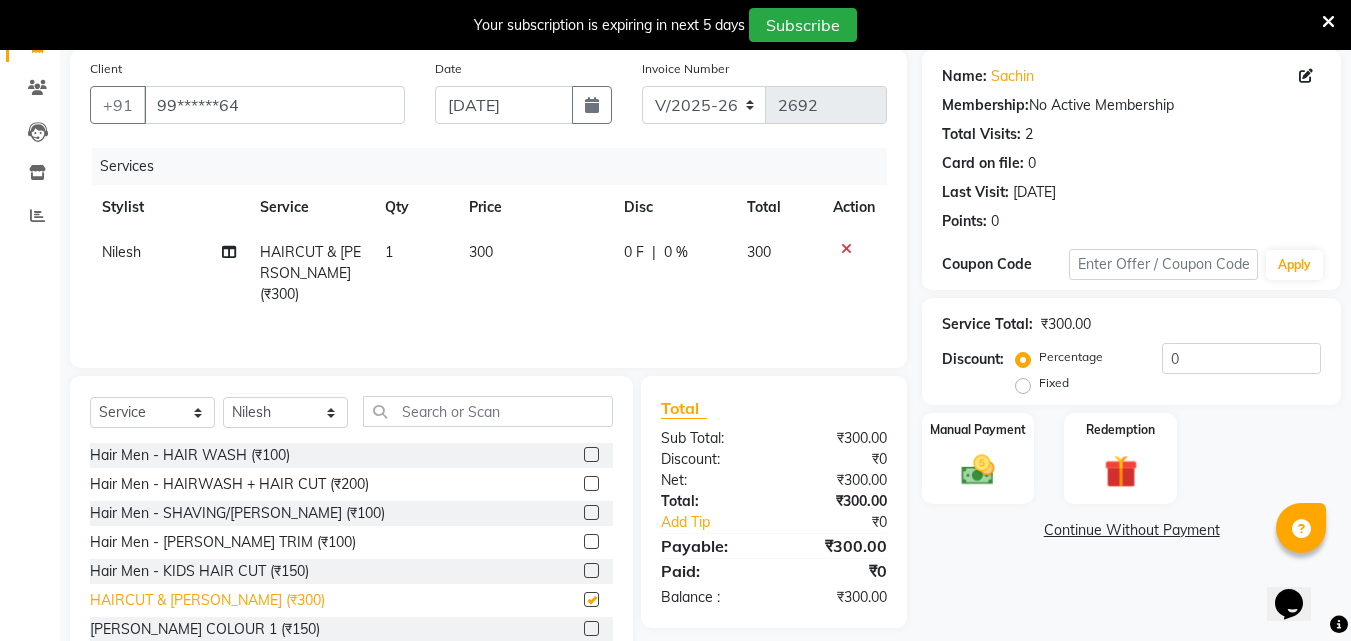 checkbox on "false" 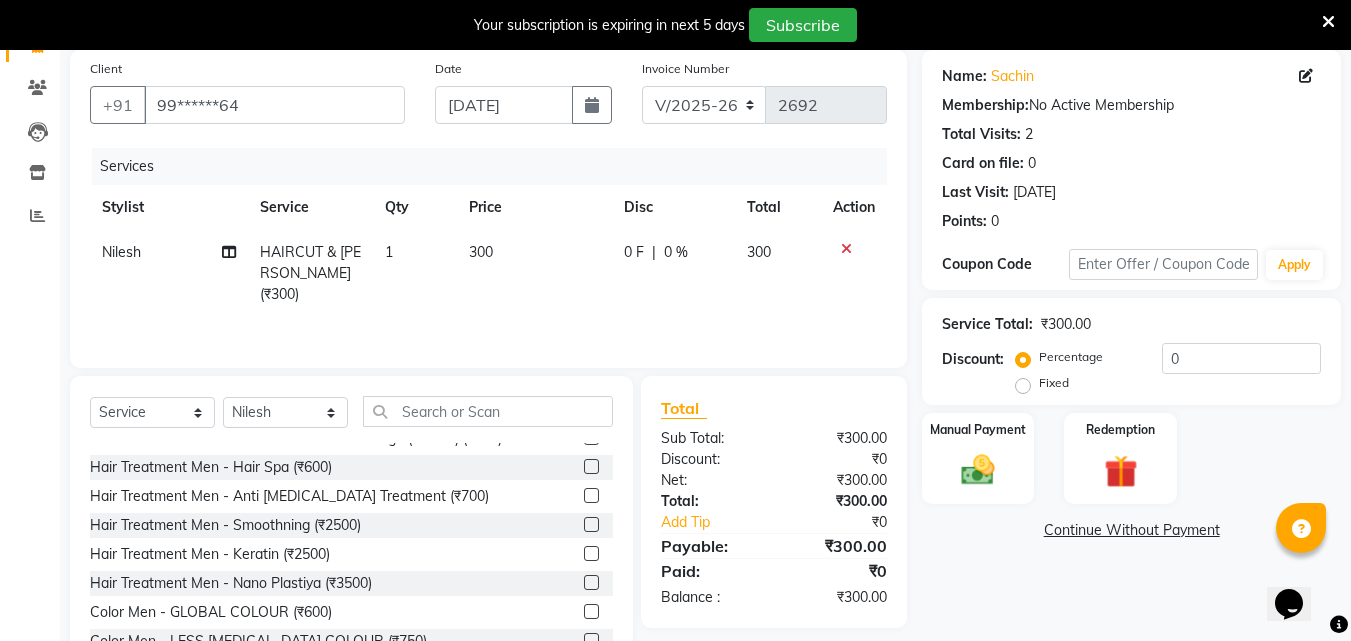 scroll, scrollTop: 500, scrollLeft: 0, axis: vertical 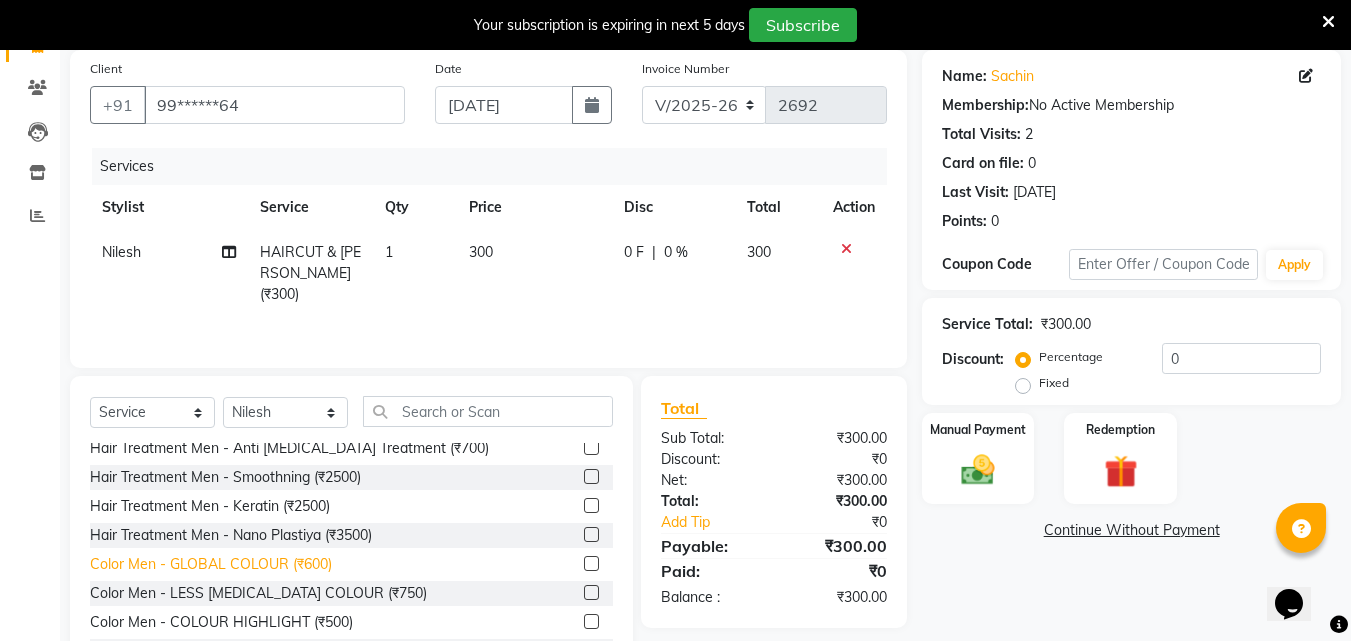 click on "Color Men - GLOBAL COLOUR (₹600)" 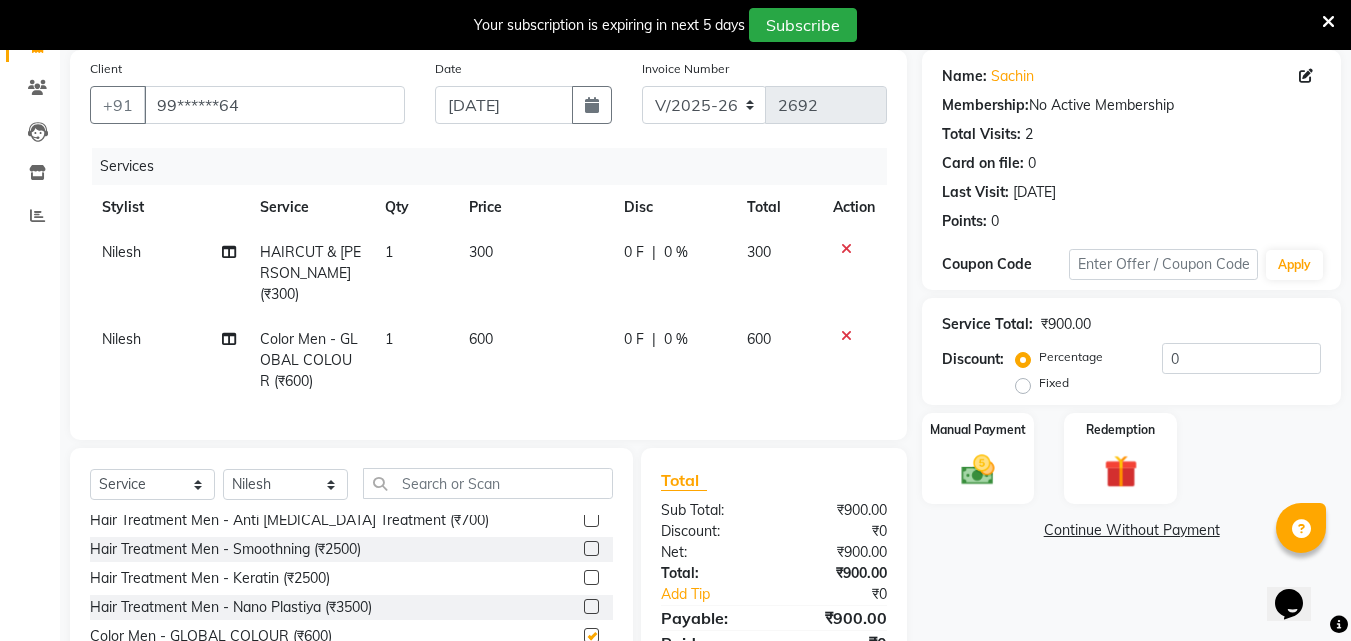 checkbox on "false" 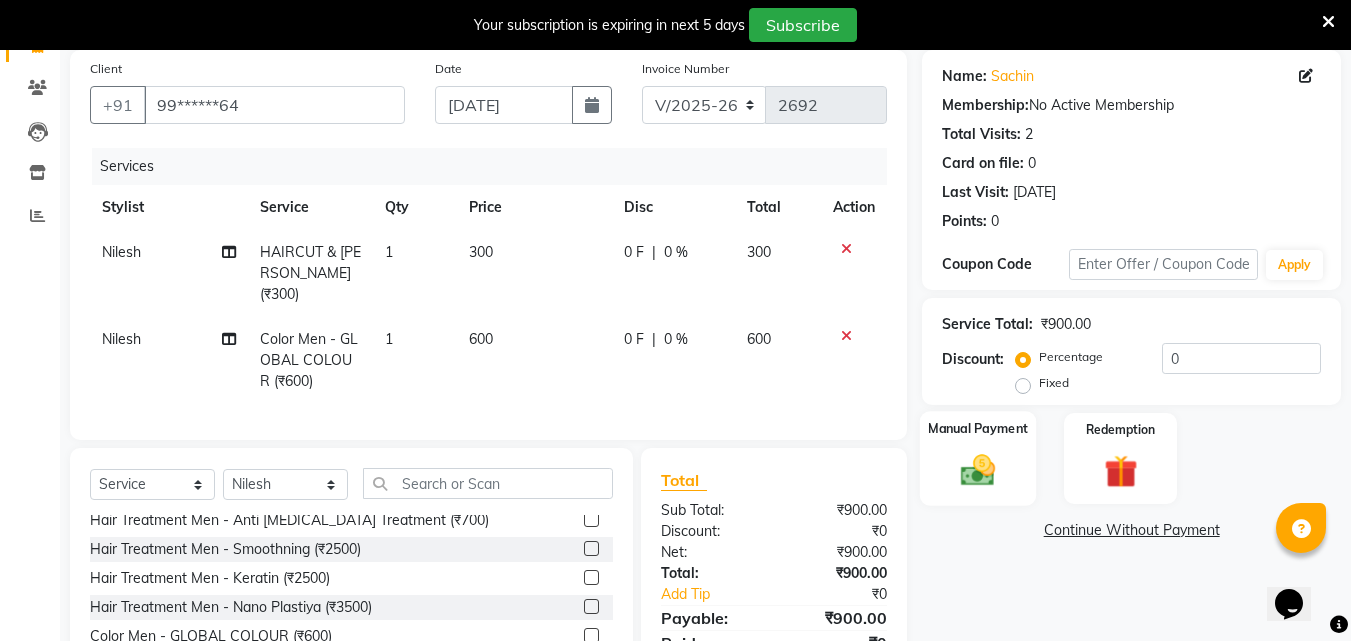click 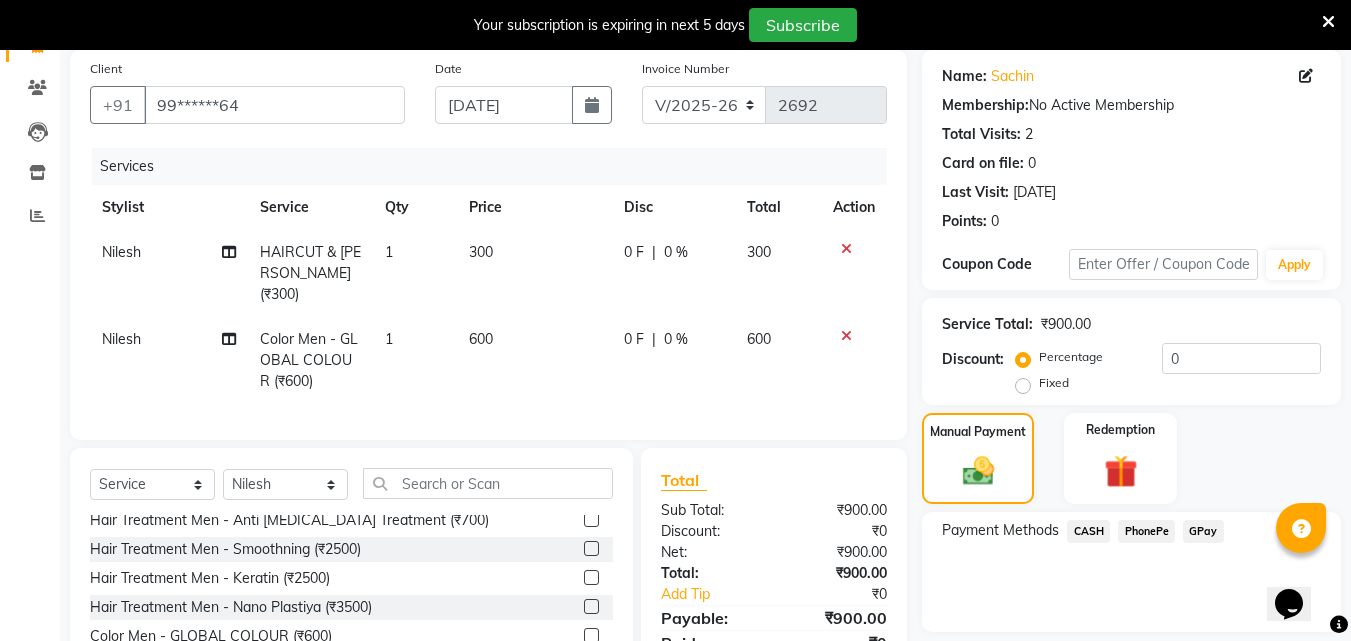 drag, startPoint x: 1144, startPoint y: 529, endPoint x: 1111, endPoint y: 515, distance: 35.846897 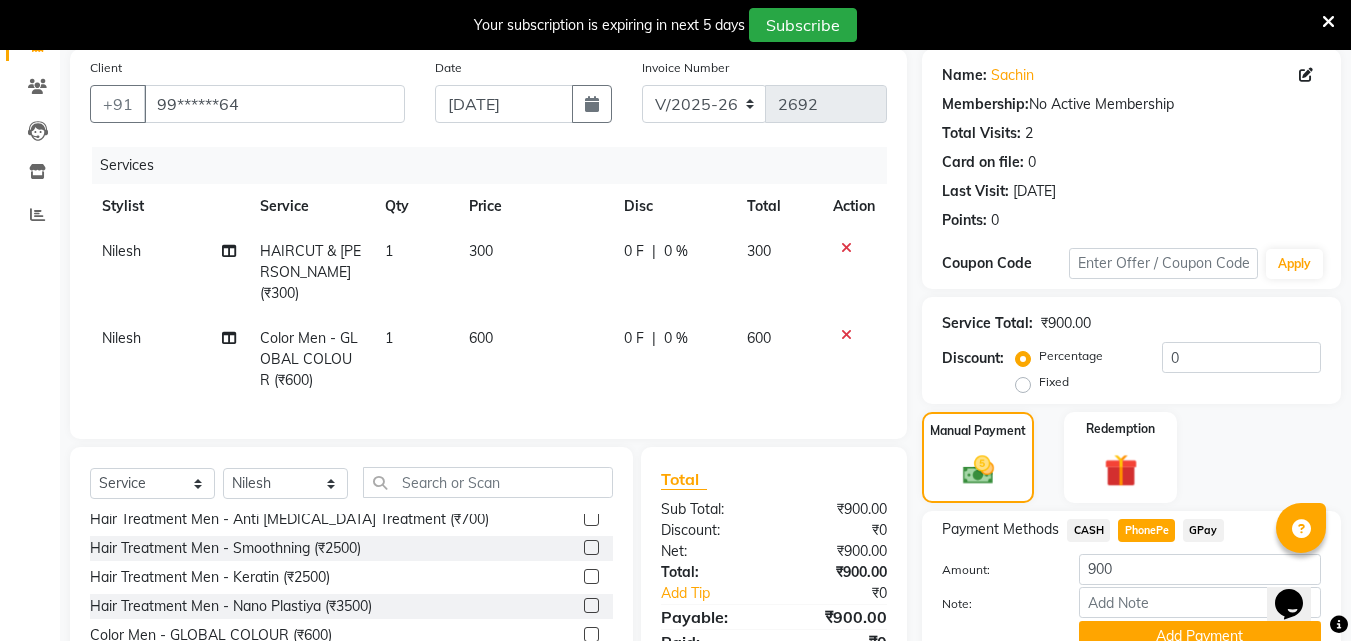 scroll, scrollTop: 276, scrollLeft: 0, axis: vertical 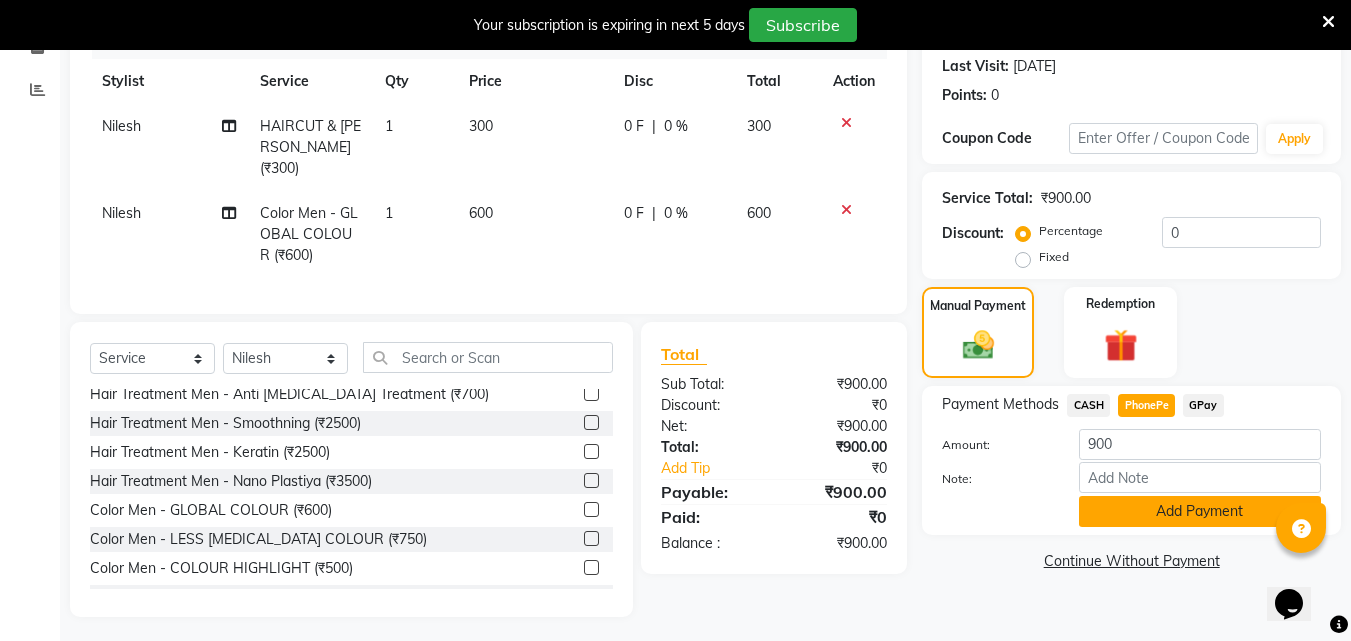 click on "Add Payment" 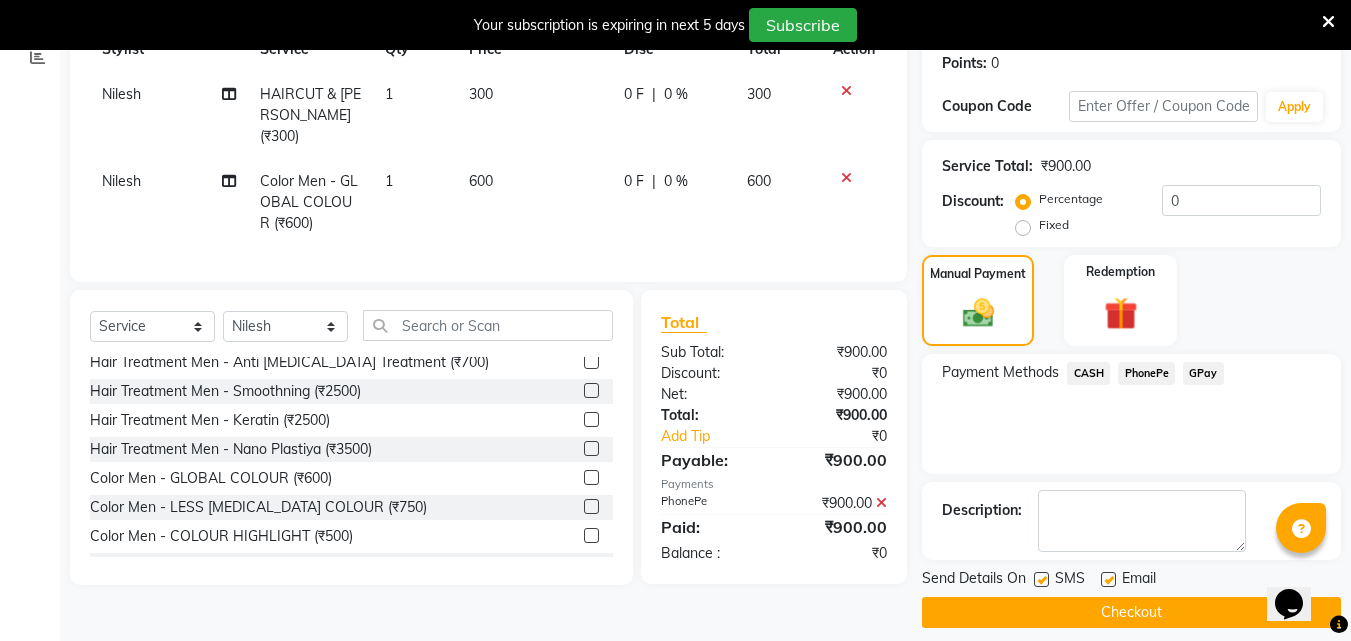 scroll, scrollTop: 325, scrollLeft: 0, axis: vertical 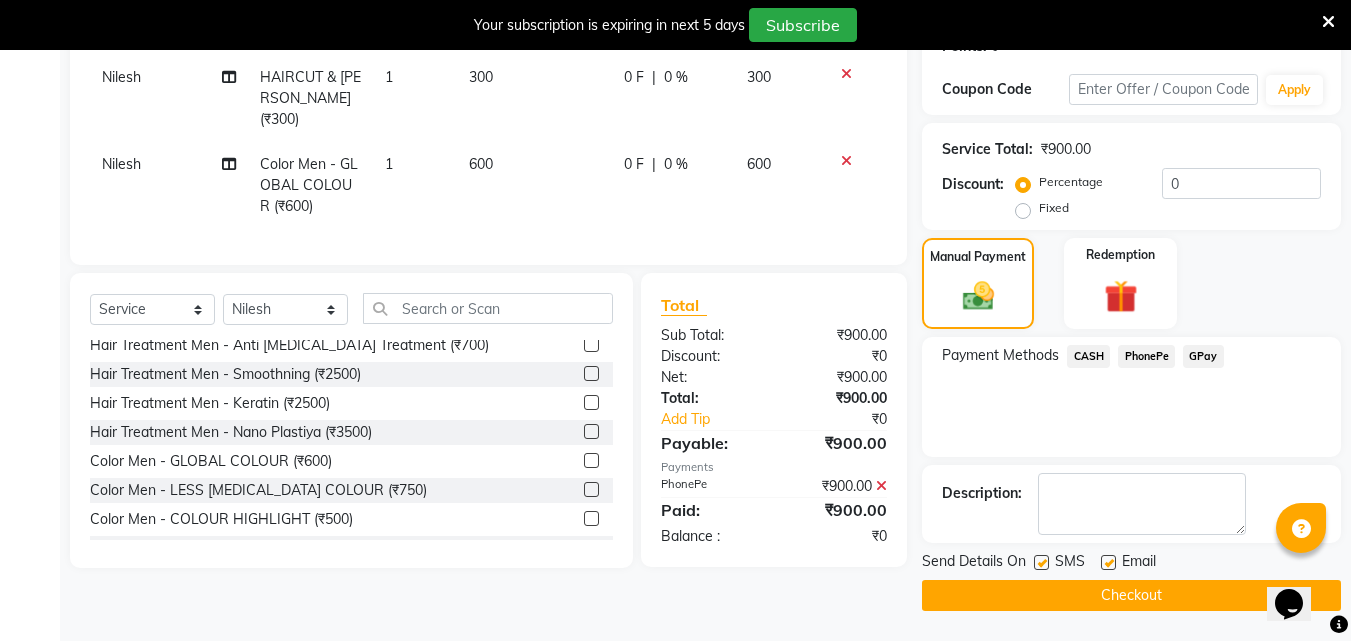 click on "Checkout" 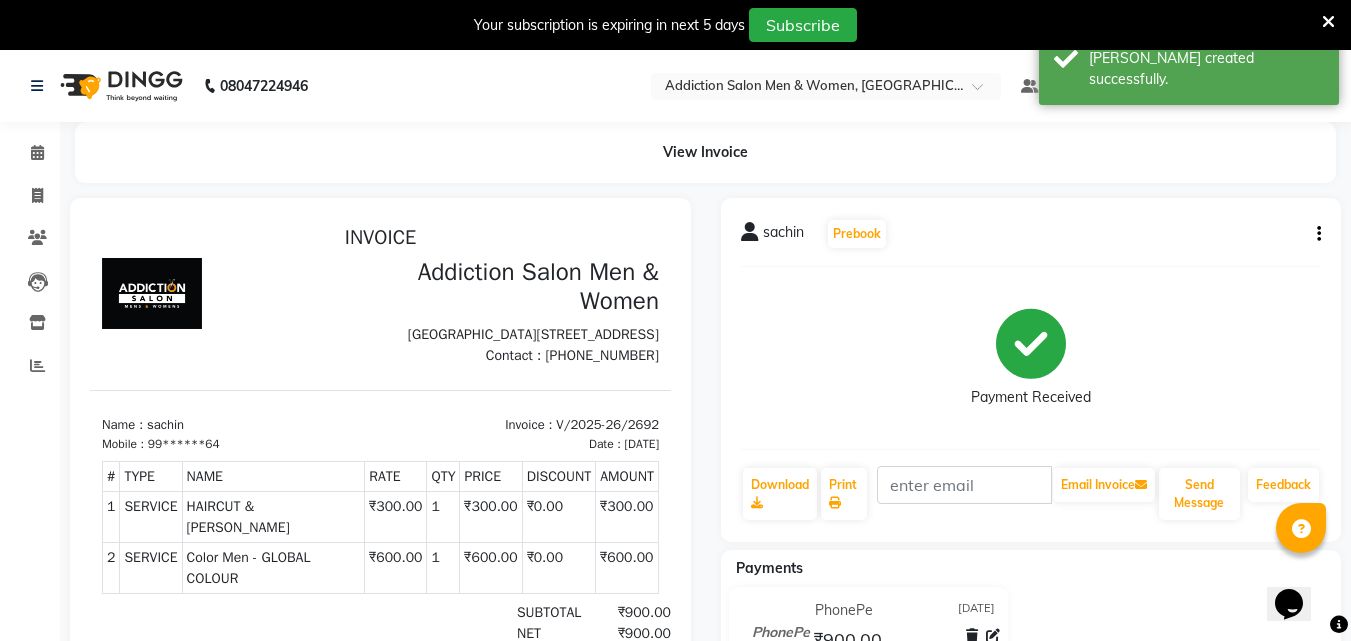 scroll, scrollTop: 0, scrollLeft: 0, axis: both 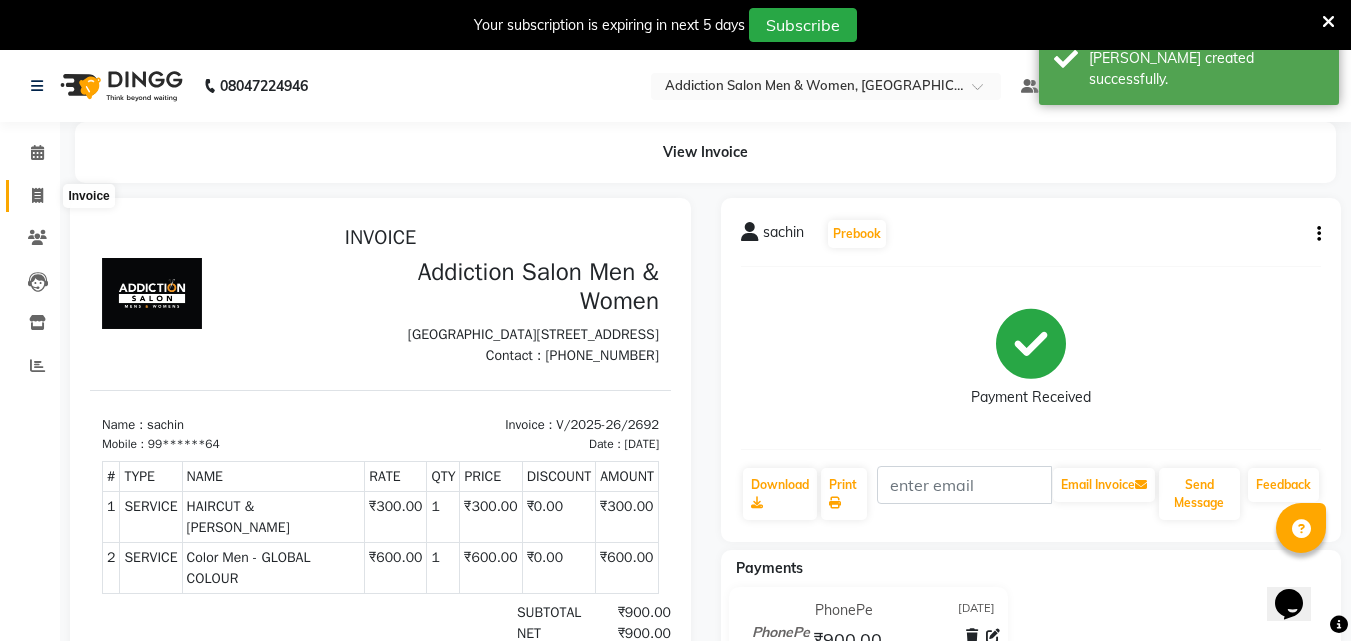 click 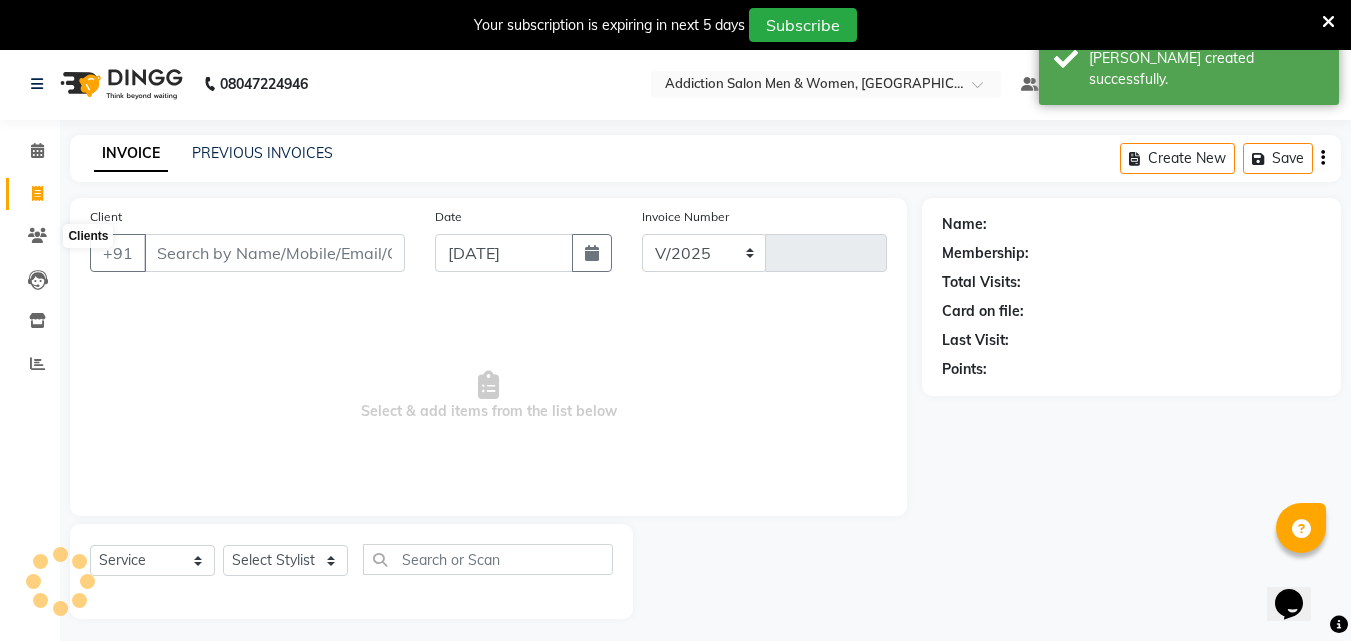 select on "6595" 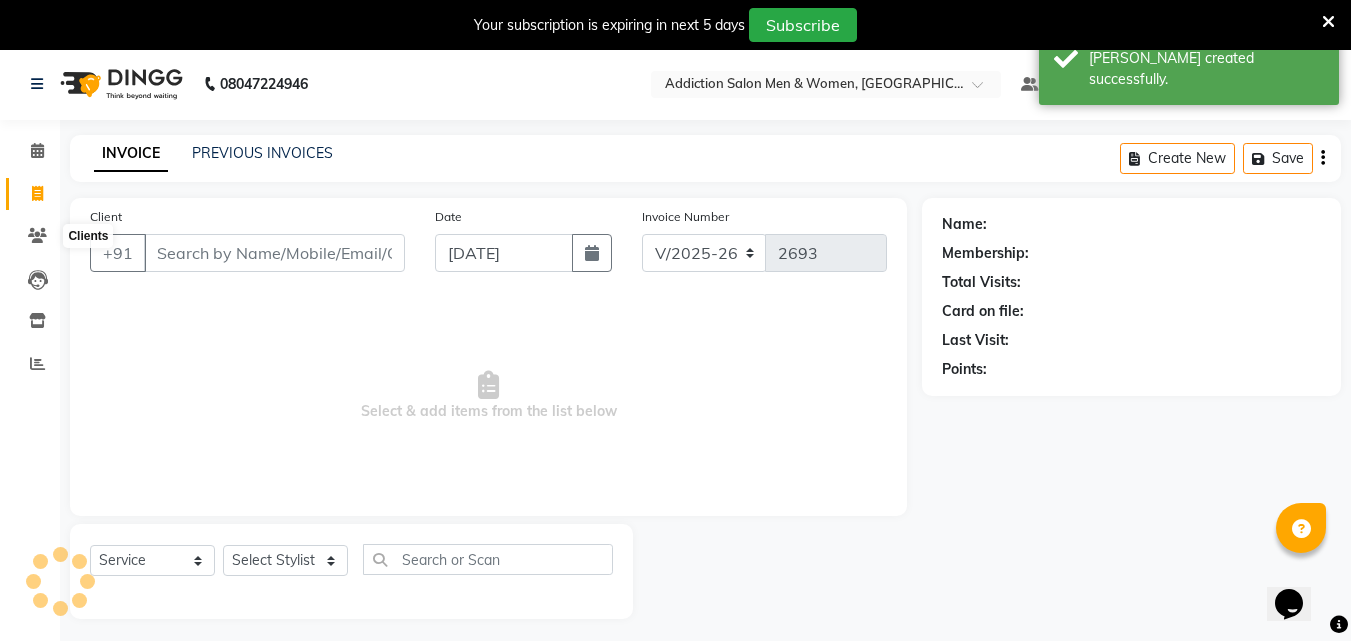 scroll, scrollTop: 50, scrollLeft: 0, axis: vertical 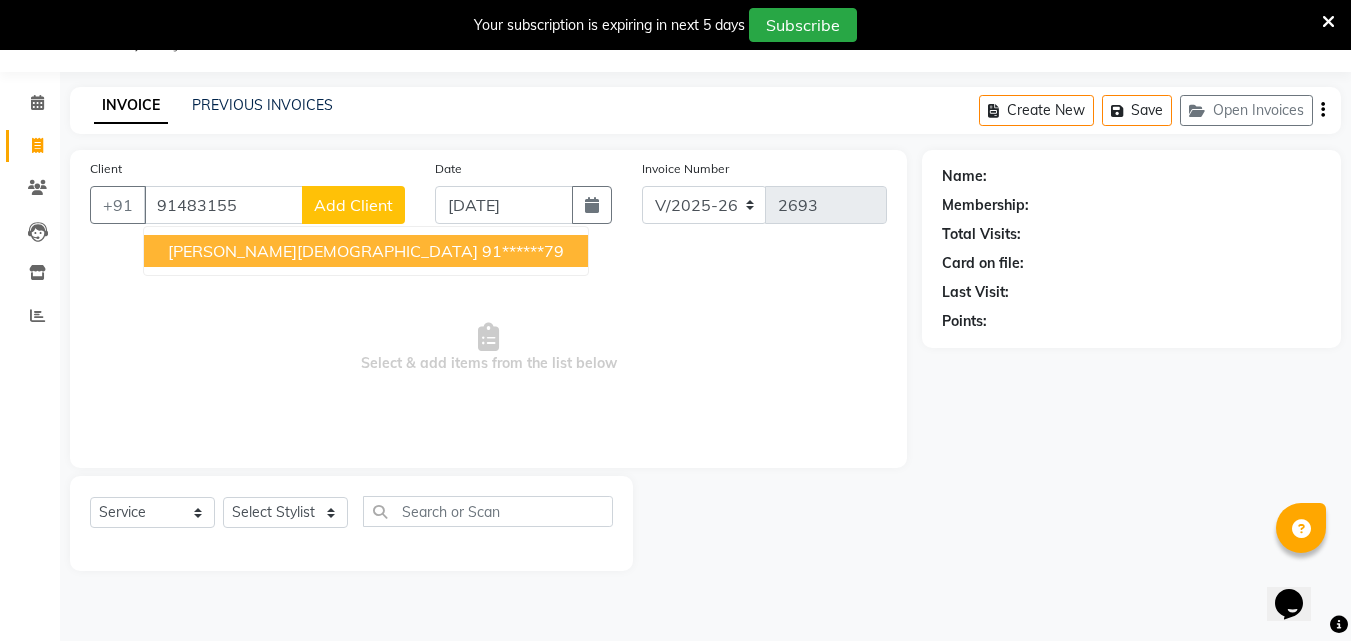 click on "[PERSON_NAME][DEMOGRAPHIC_DATA]  91******79" at bounding box center (366, 251) 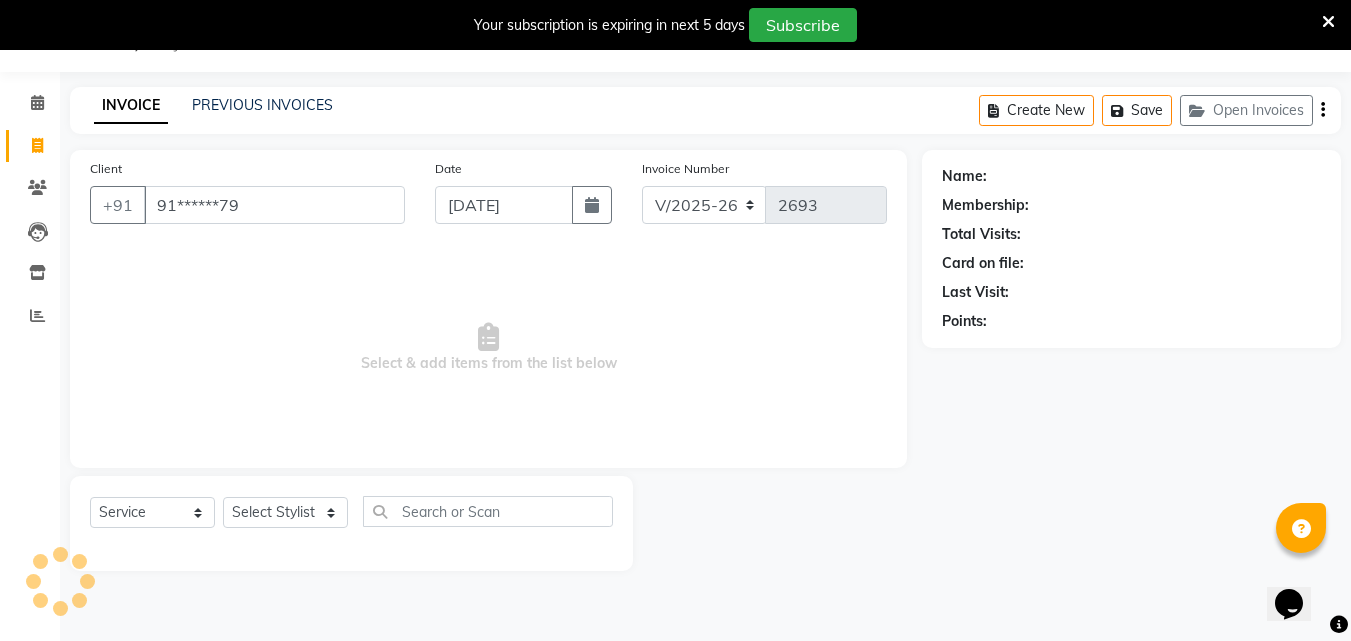 type on "91******79" 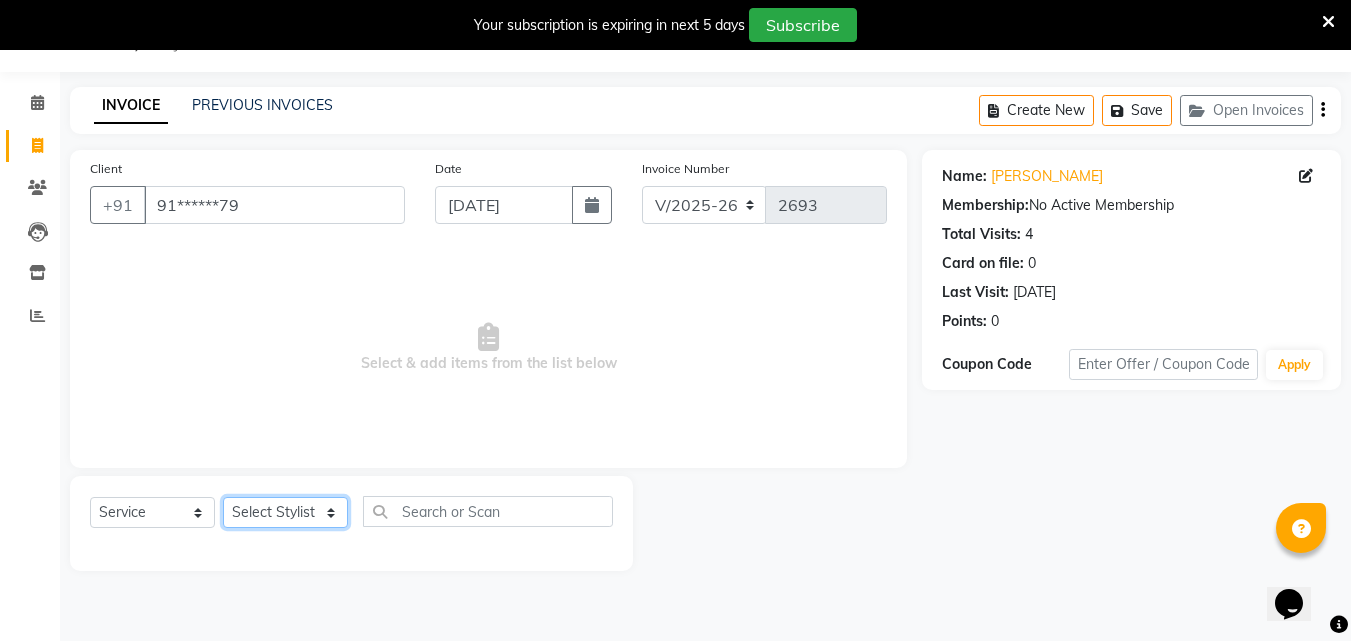click on "Select Stylist Addiction Salon ANJALI BANSIKA [PERSON_NAME] [PERSON_NAME] [PERSON_NAME]" 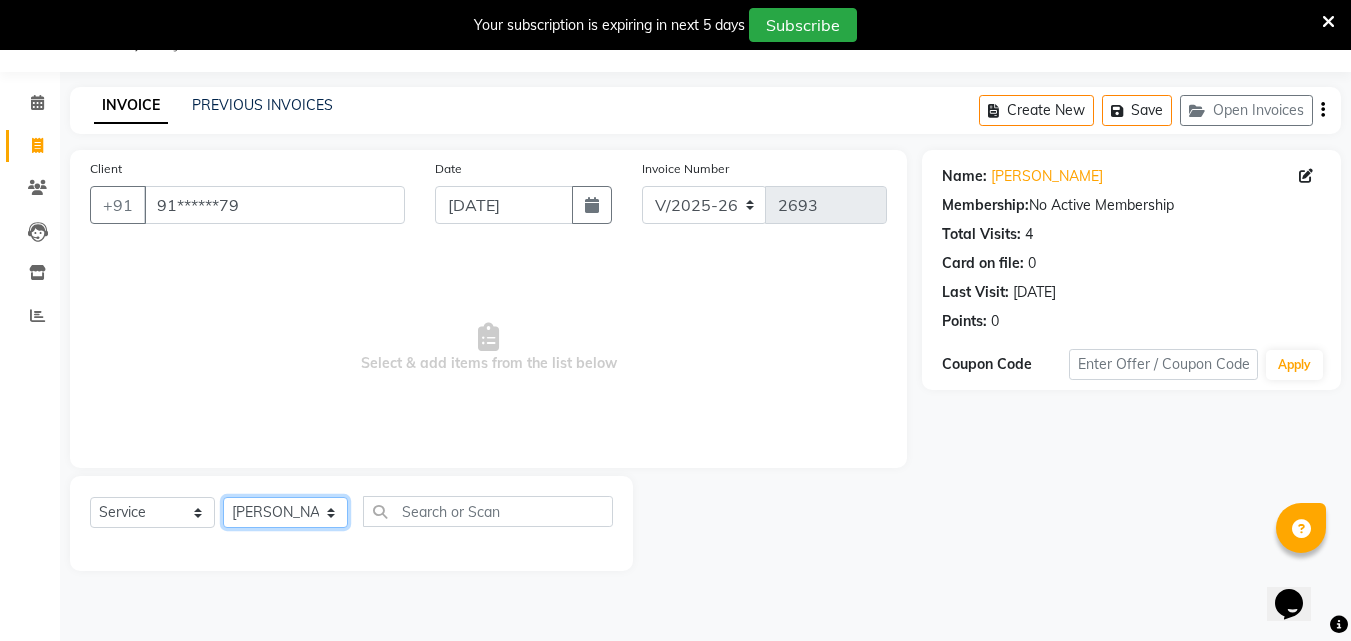 click on "Select Stylist Addiction Salon ANJALI BANSIKA [PERSON_NAME] [PERSON_NAME] [PERSON_NAME]" 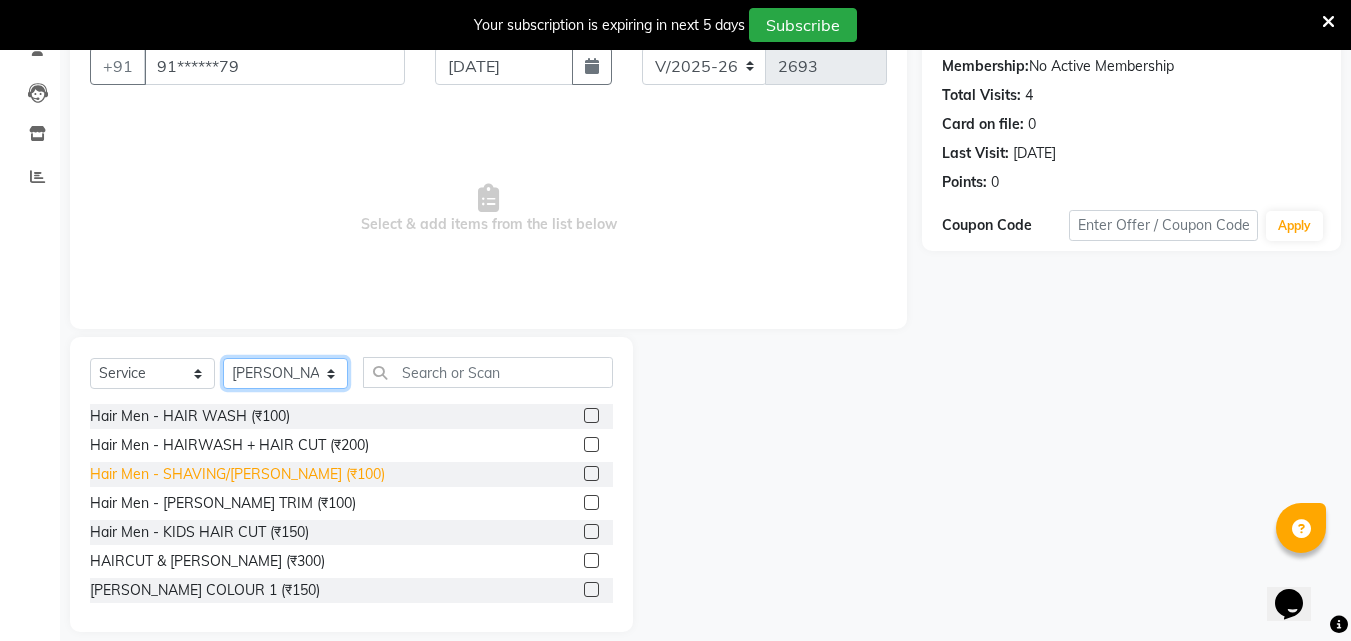 scroll, scrollTop: 210, scrollLeft: 0, axis: vertical 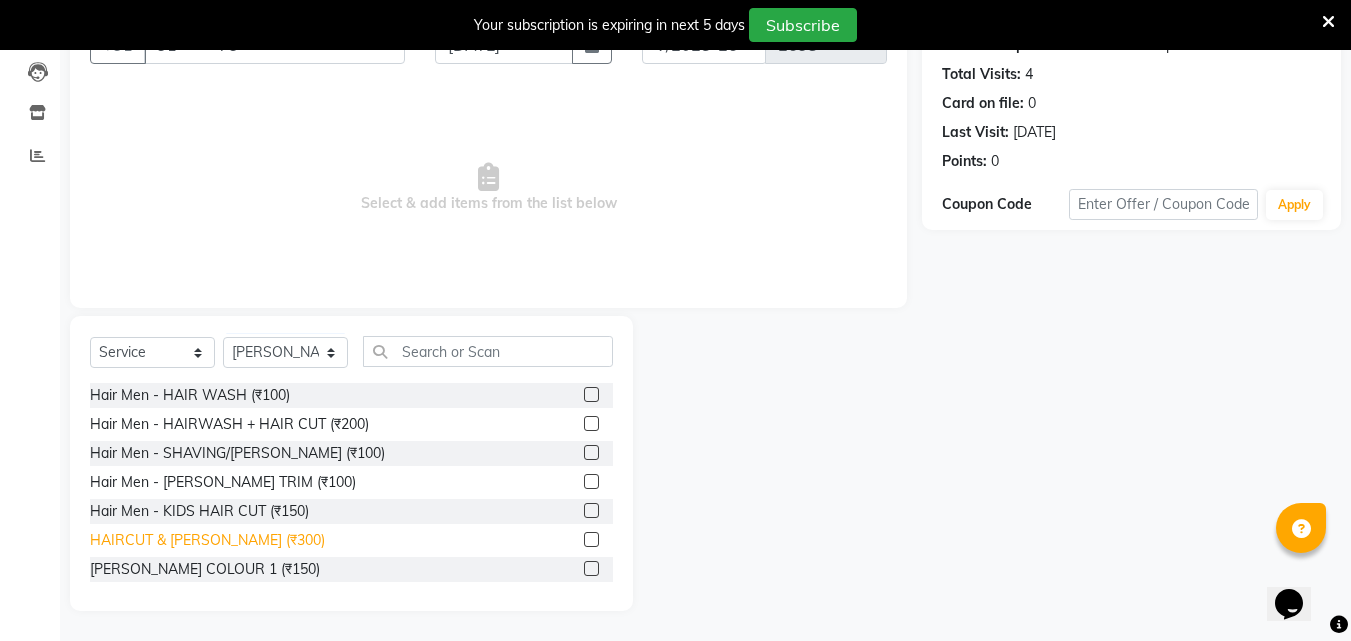 click on "HAIRCUT & [PERSON_NAME] (₹300)" 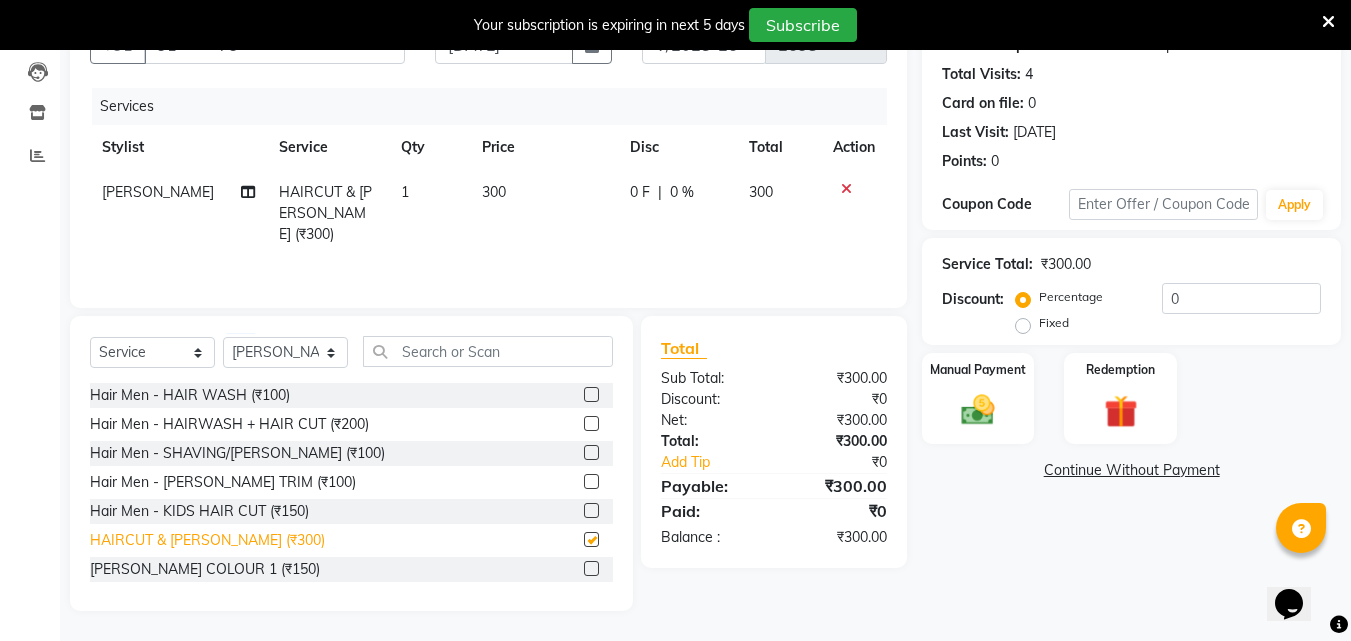 checkbox on "false" 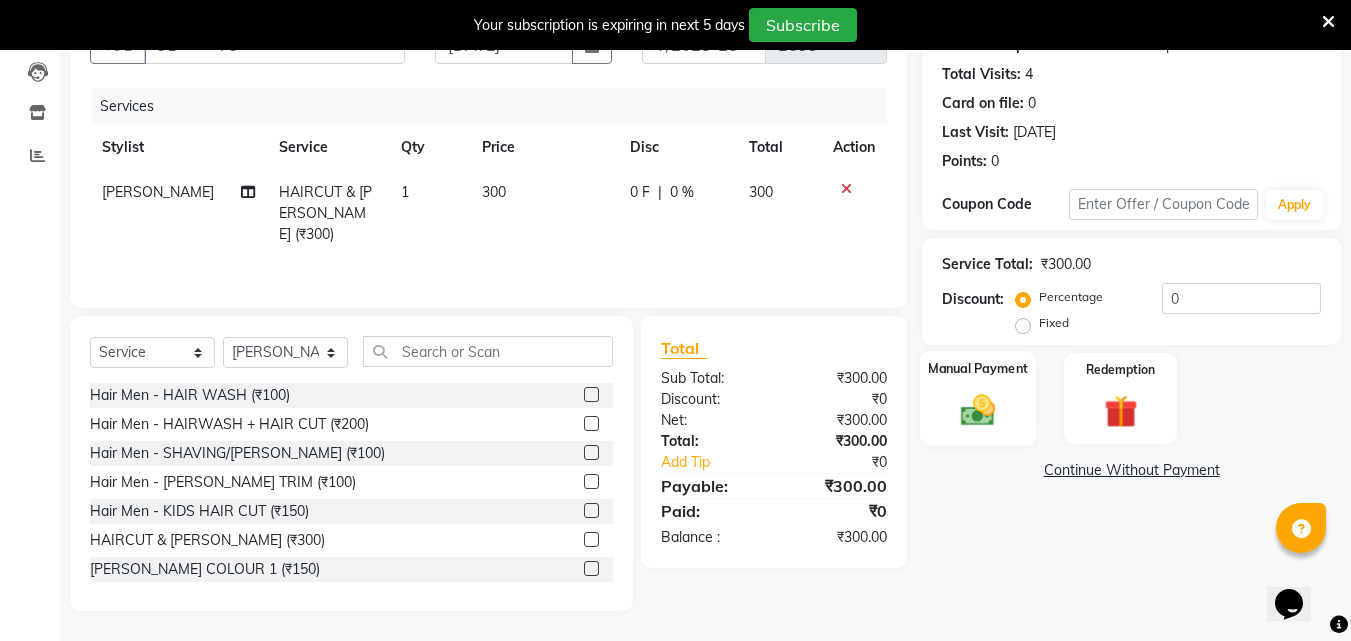 click 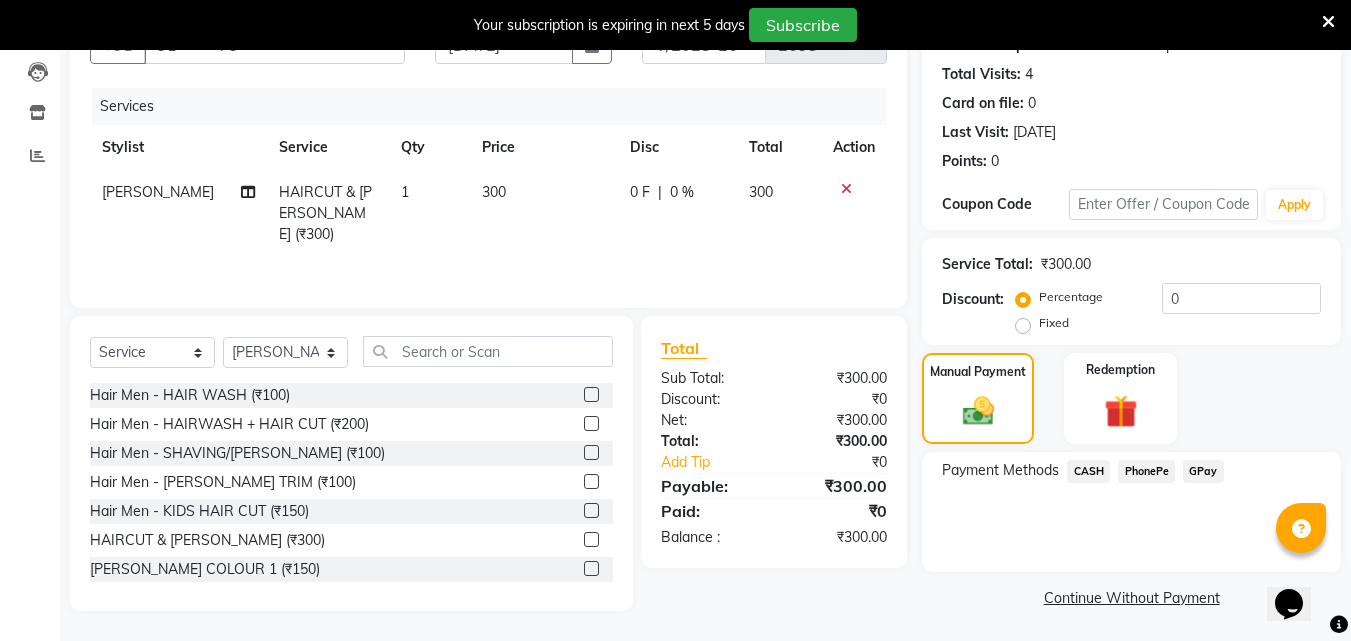 click on "PhonePe" 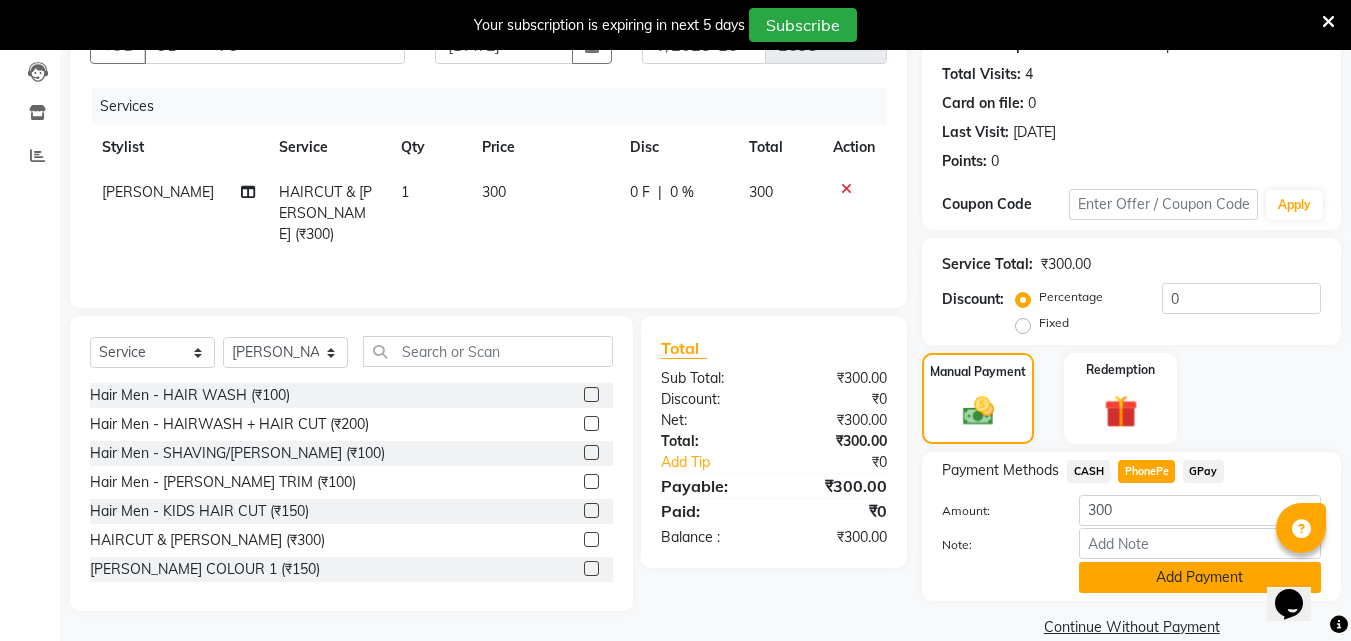 click on "Add Payment" 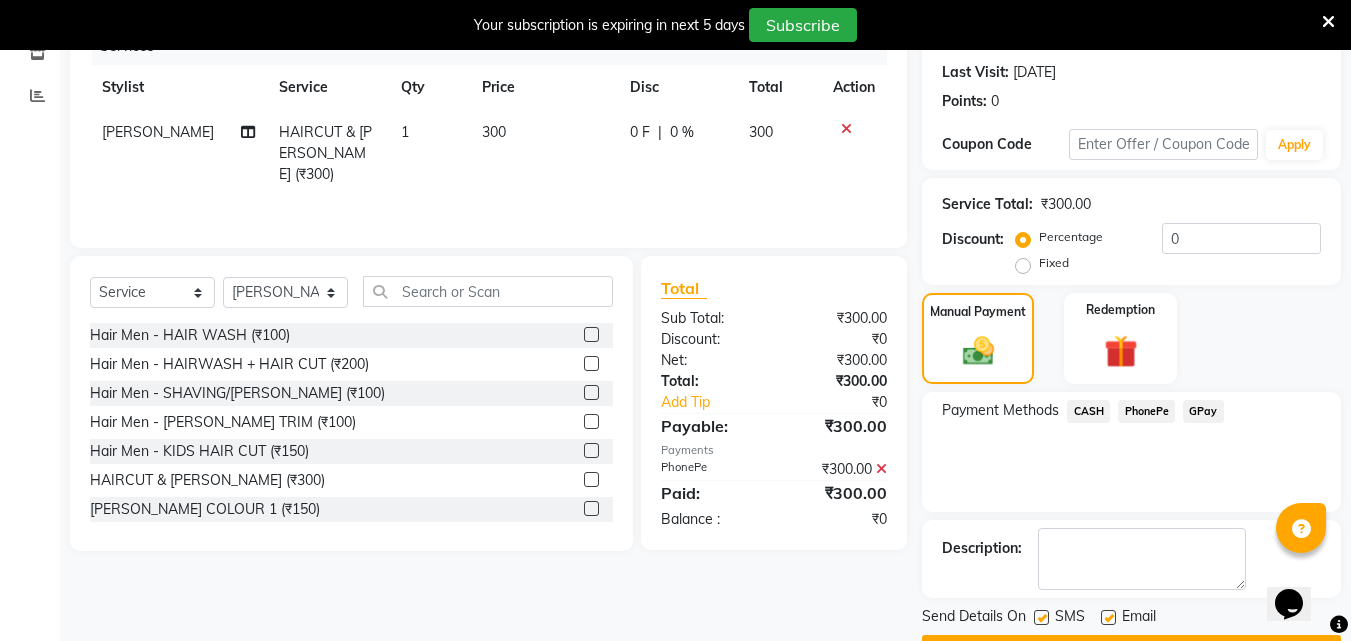 scroll, scrollTop: 325, scrollLeft: 0, axis: vertical 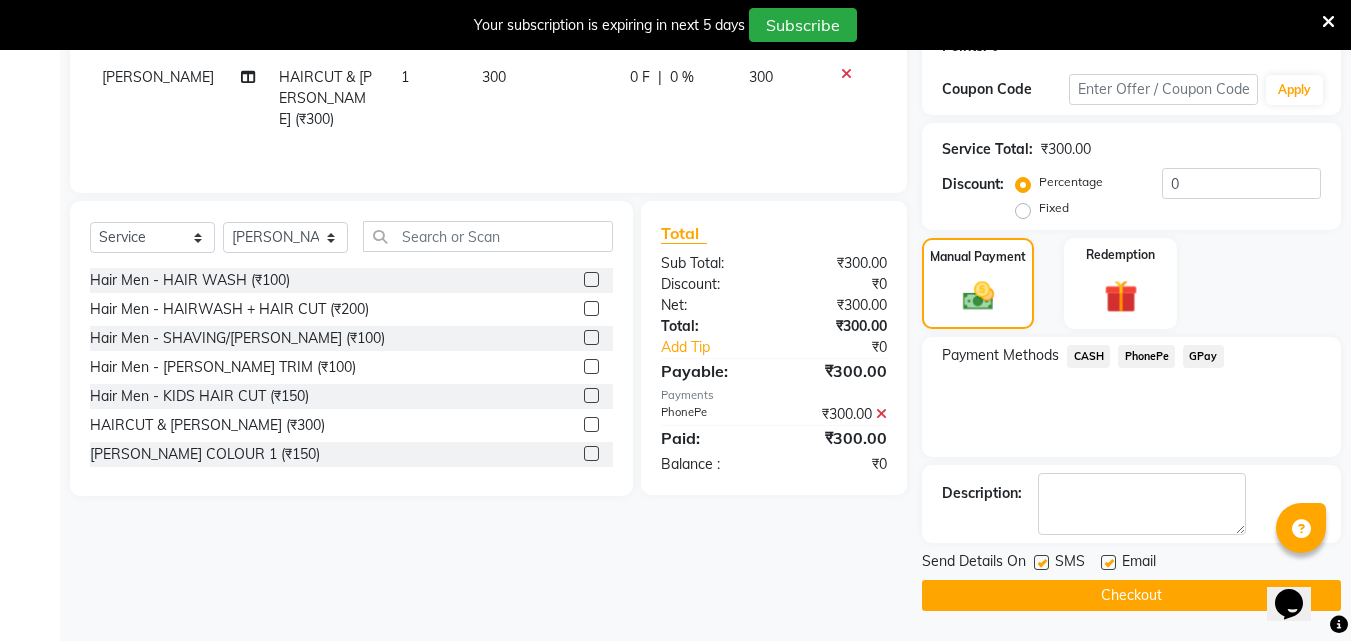 click on "Checkout" 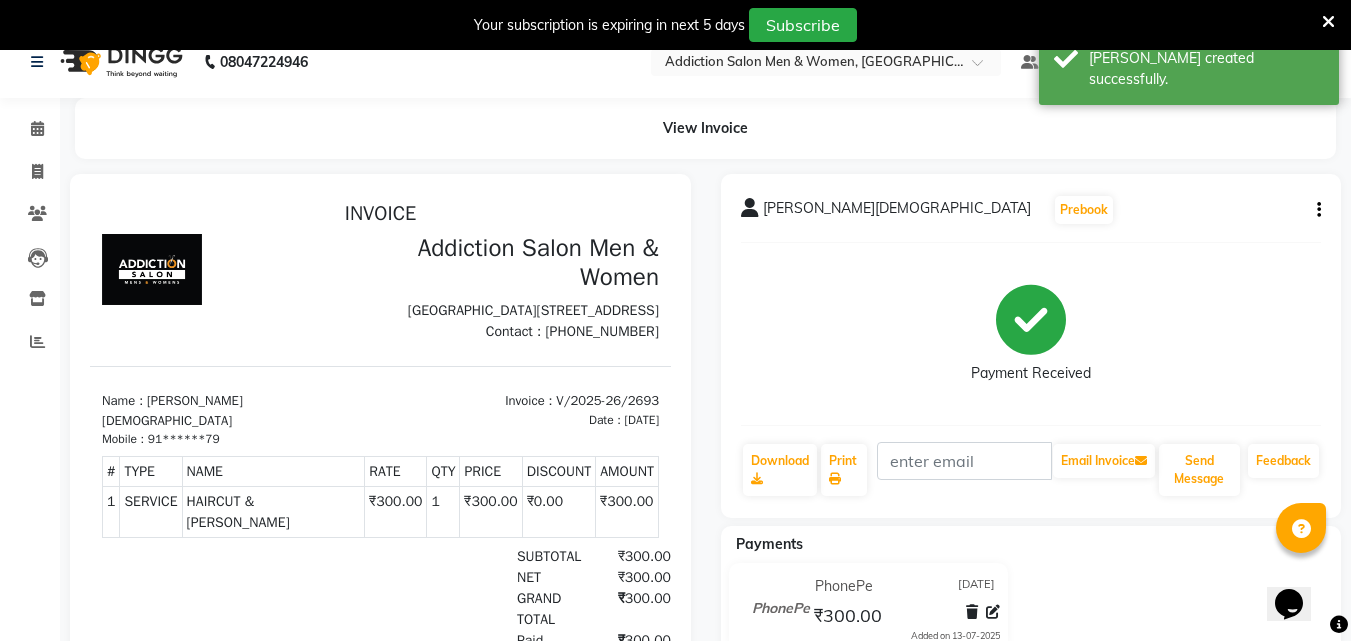 scroll, scrollTop: 0, scrollLeft: 0, axis: both 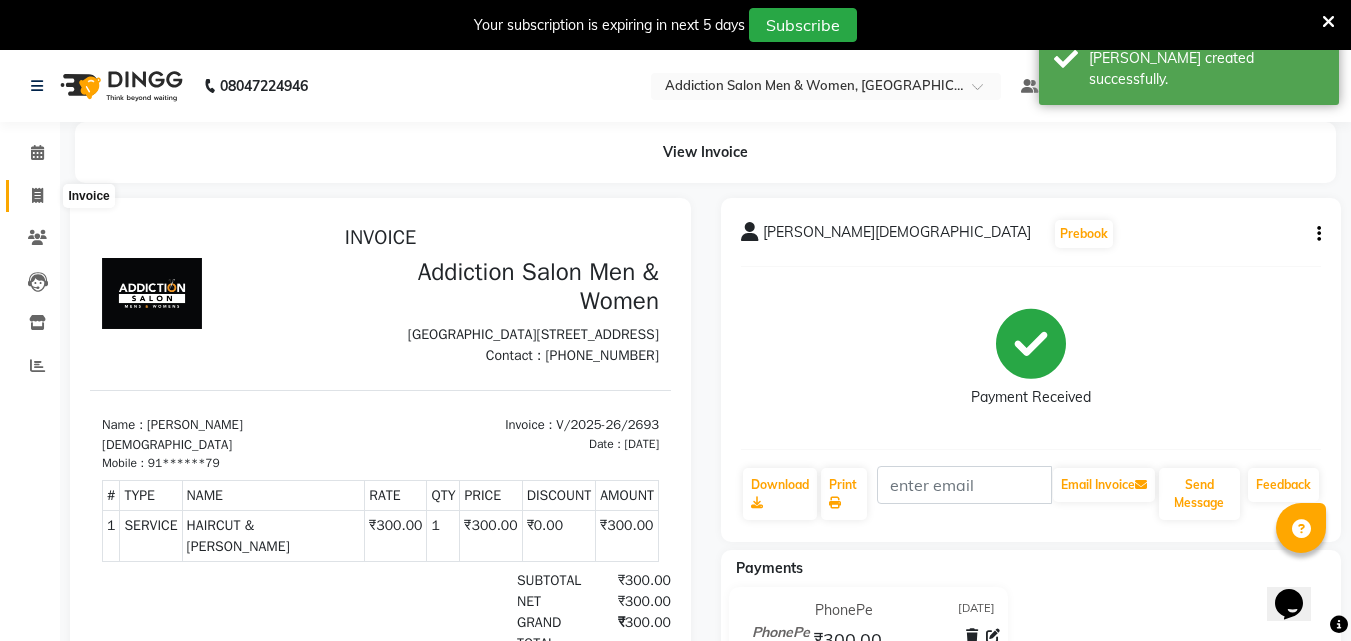 click 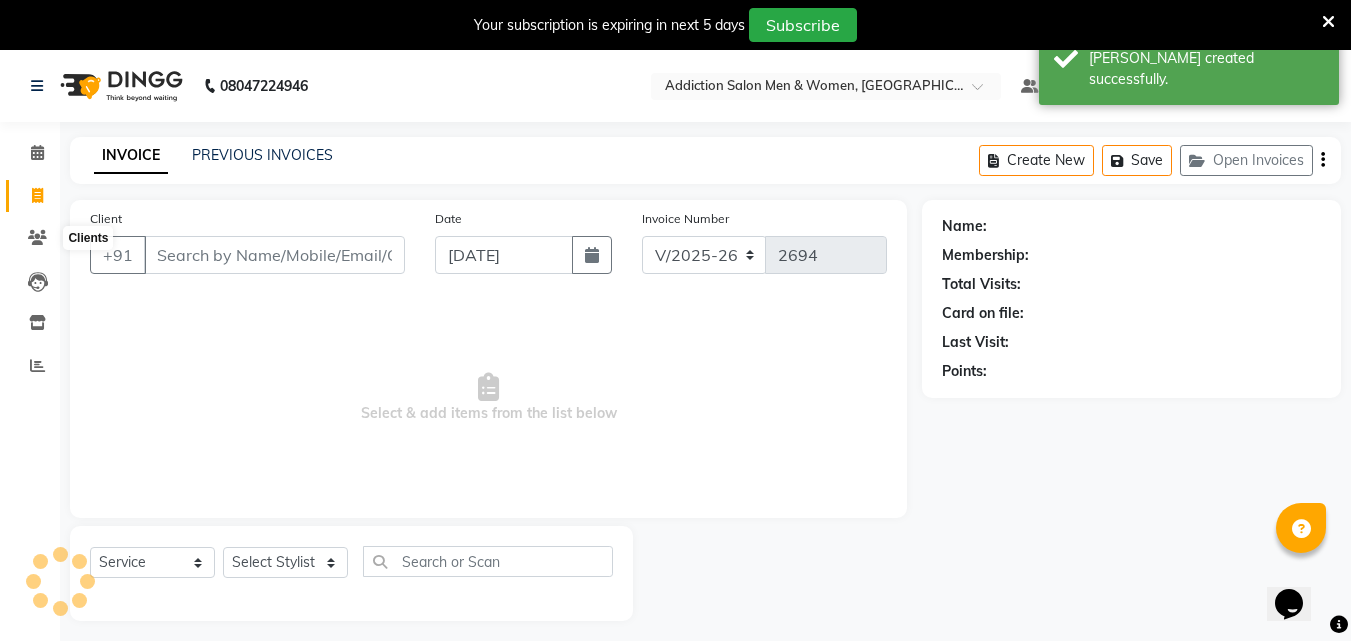 scroll, scrollTop: 50, scrollLeft: 0, axis: vertical 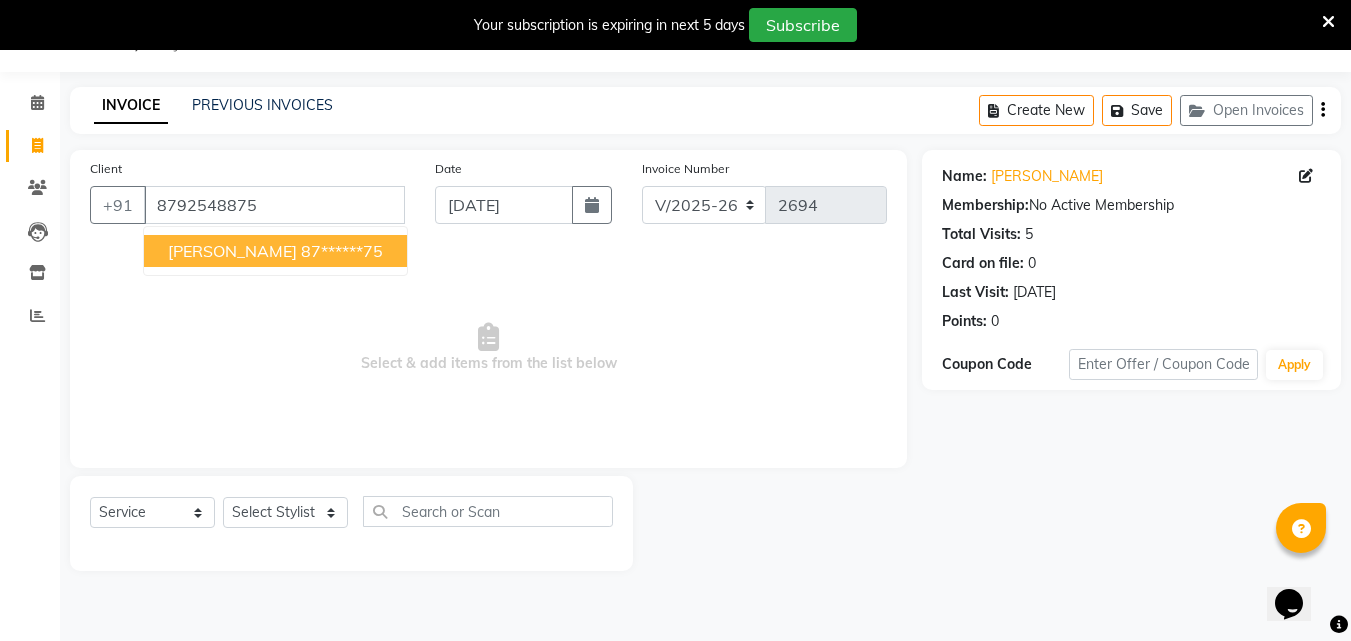 click on "[PERSON_NAME]" at bounding box center [232, 251] 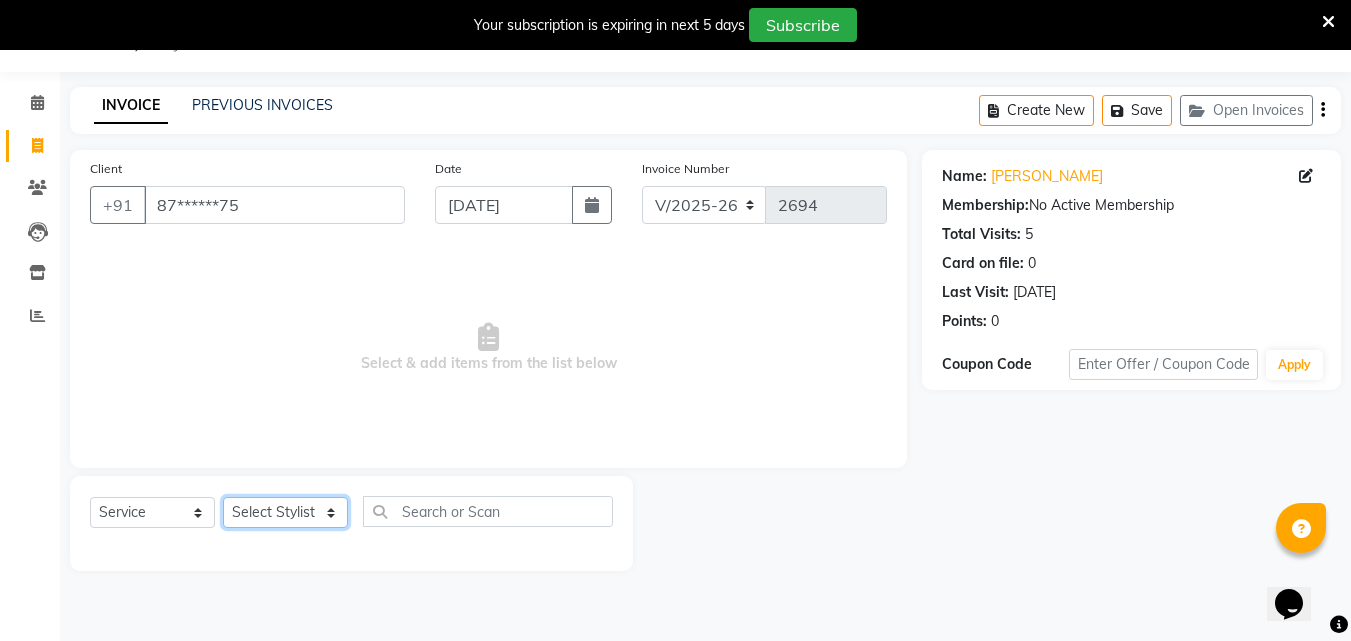 click on "Select Stylist Addiction Salon ANJALI BANSIKA [PERSON_NAME] [PERSON_NAME] [PERSON_NAME]" 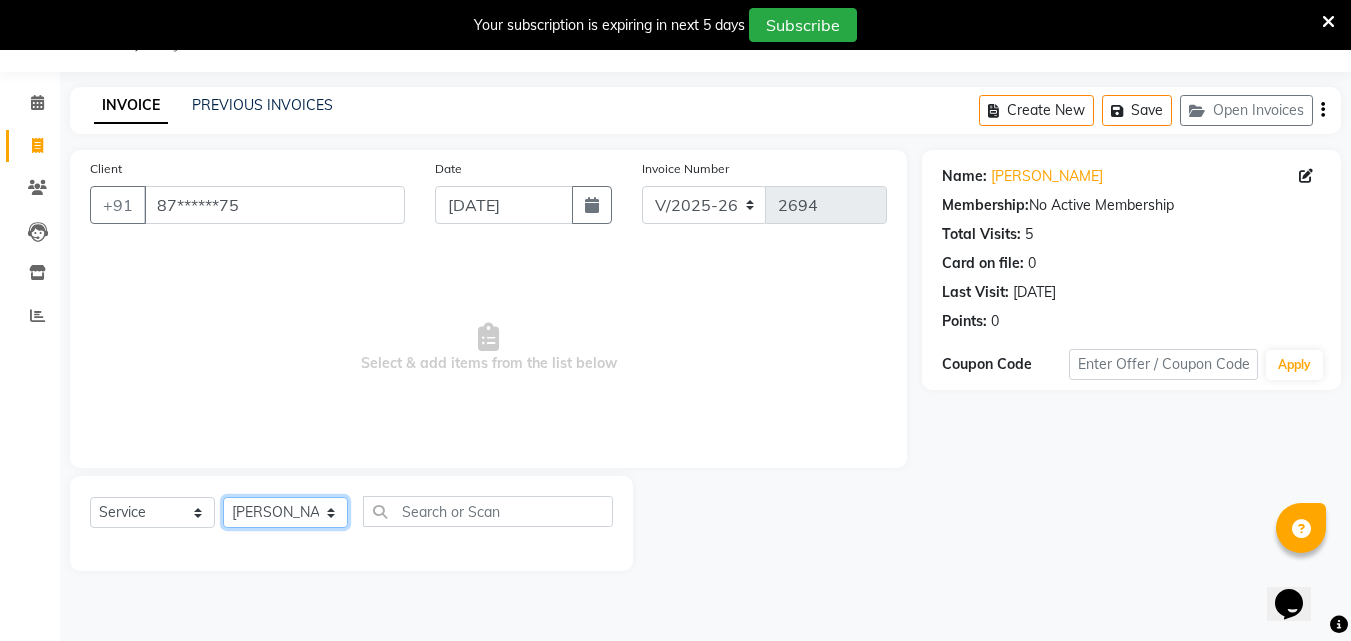 click on "Select Stylist Addiction Salon ANJALI BANSIKA [PERSON_NAME] [PERSON_NAME] [PERSON_NAME]" 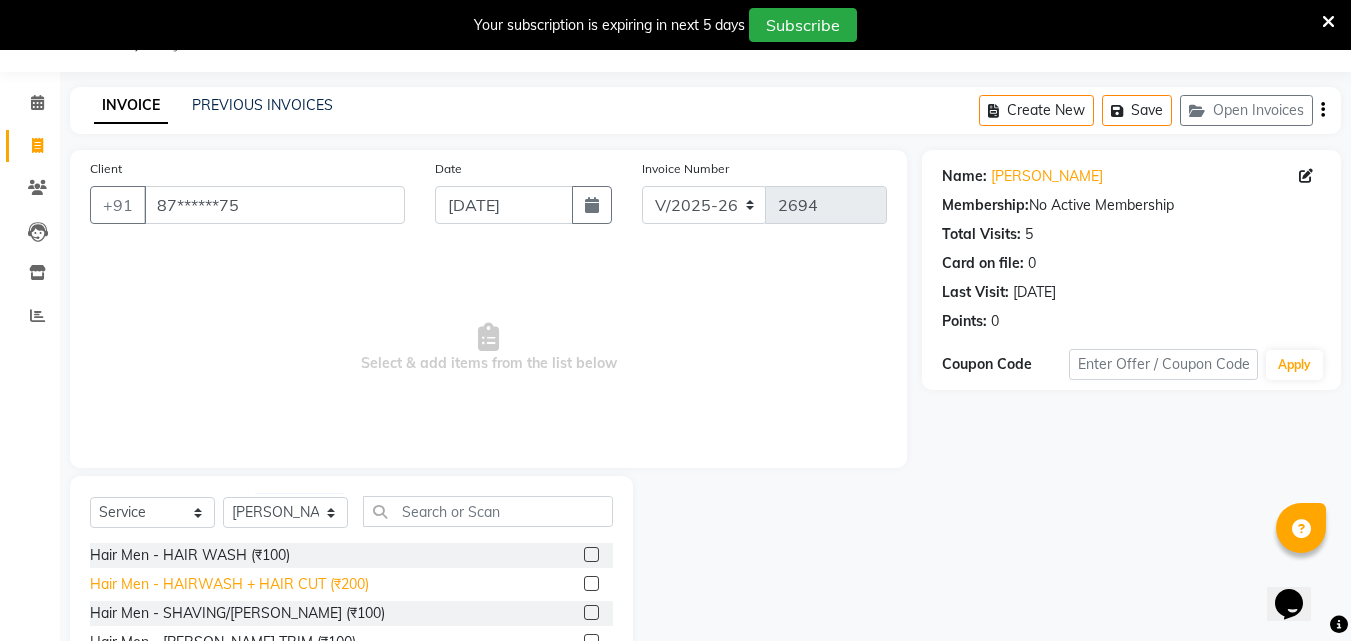 click on "Hair Men - HAIRWASH + HAIR CUT (₹200)" 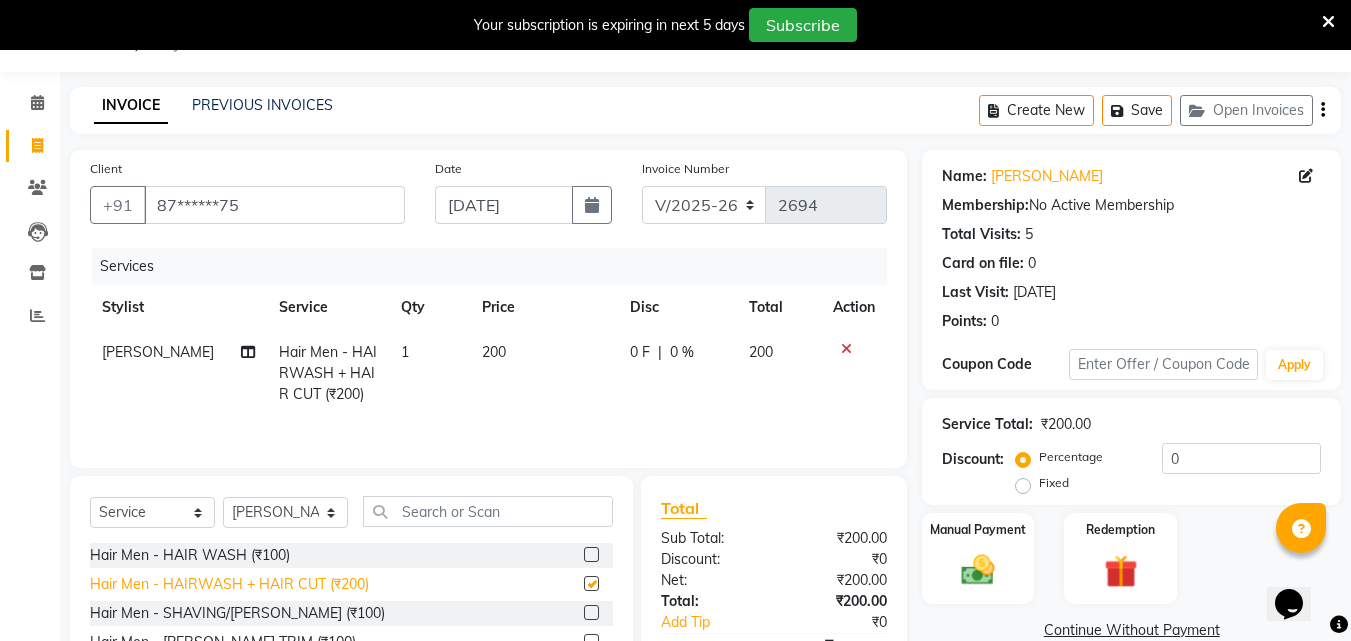 checkbox on "false" 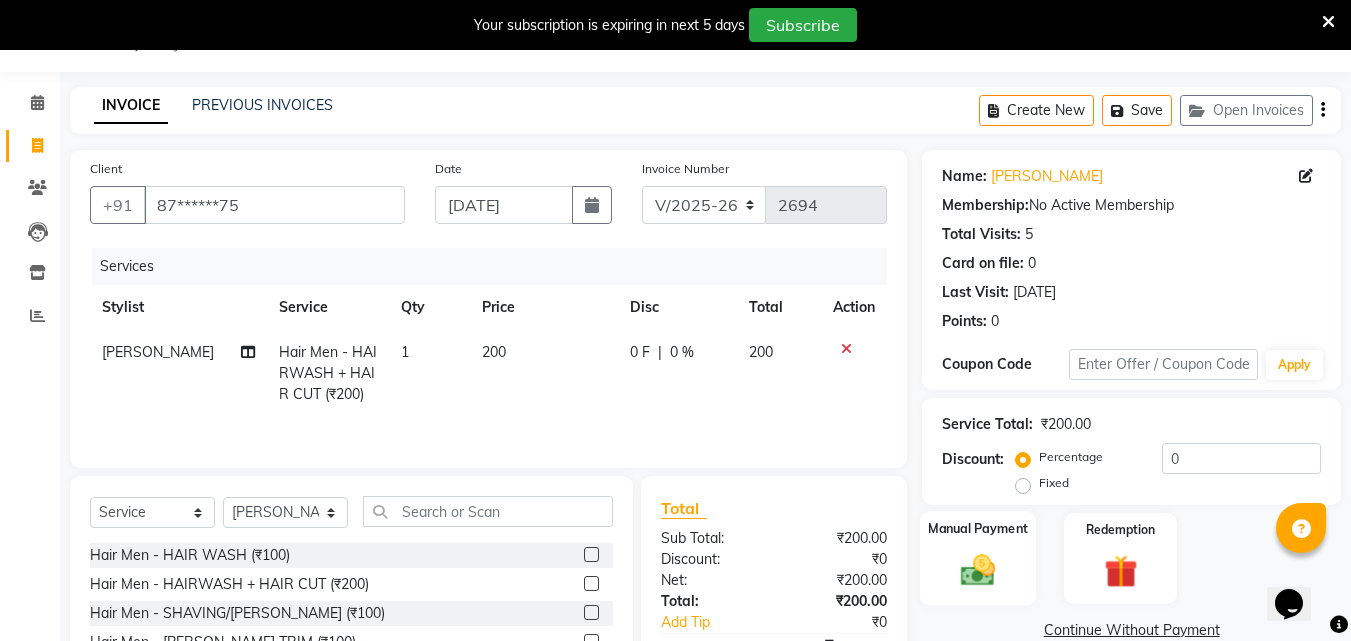 click 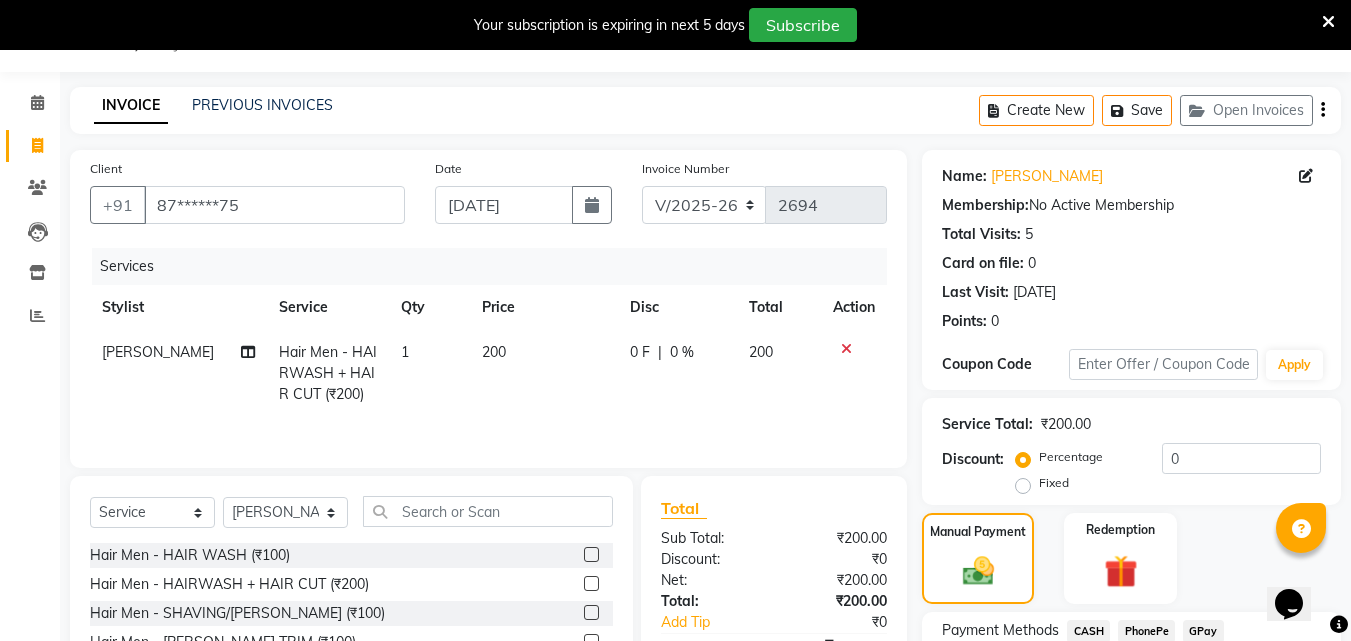 click on "PhonePe" 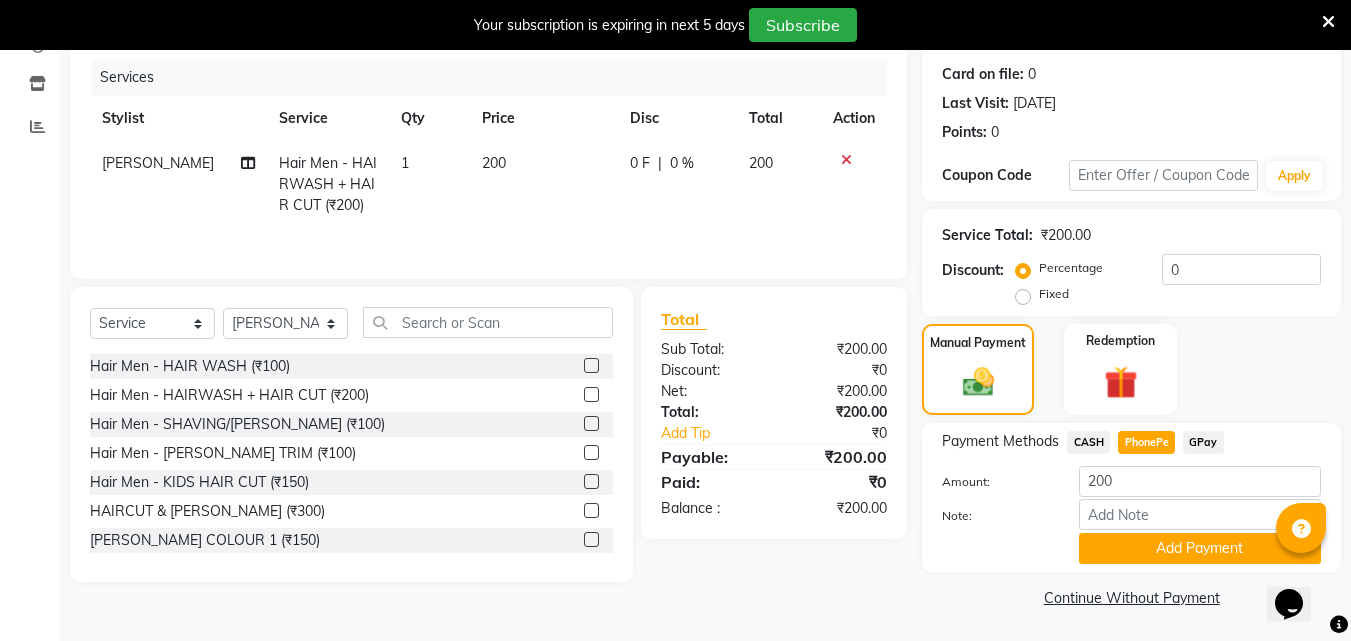 scroll, scrollTop: 241, scrollLeft: 0, axis: vertical 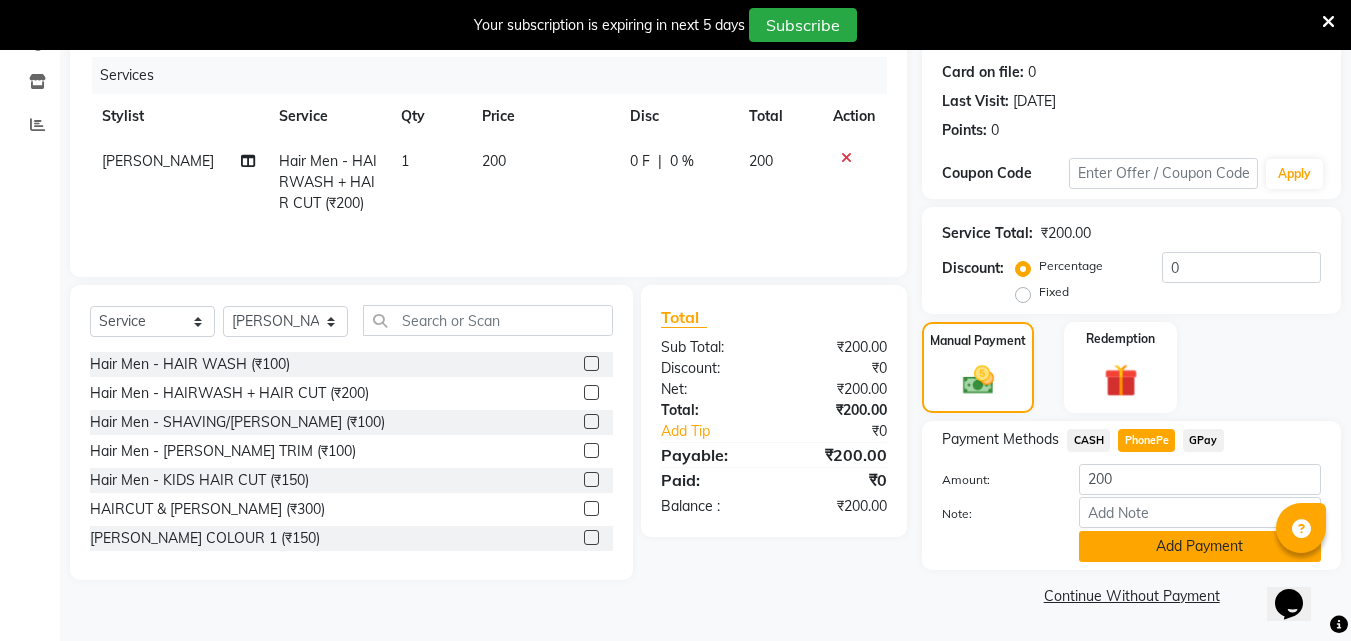 click on "Add Payment" 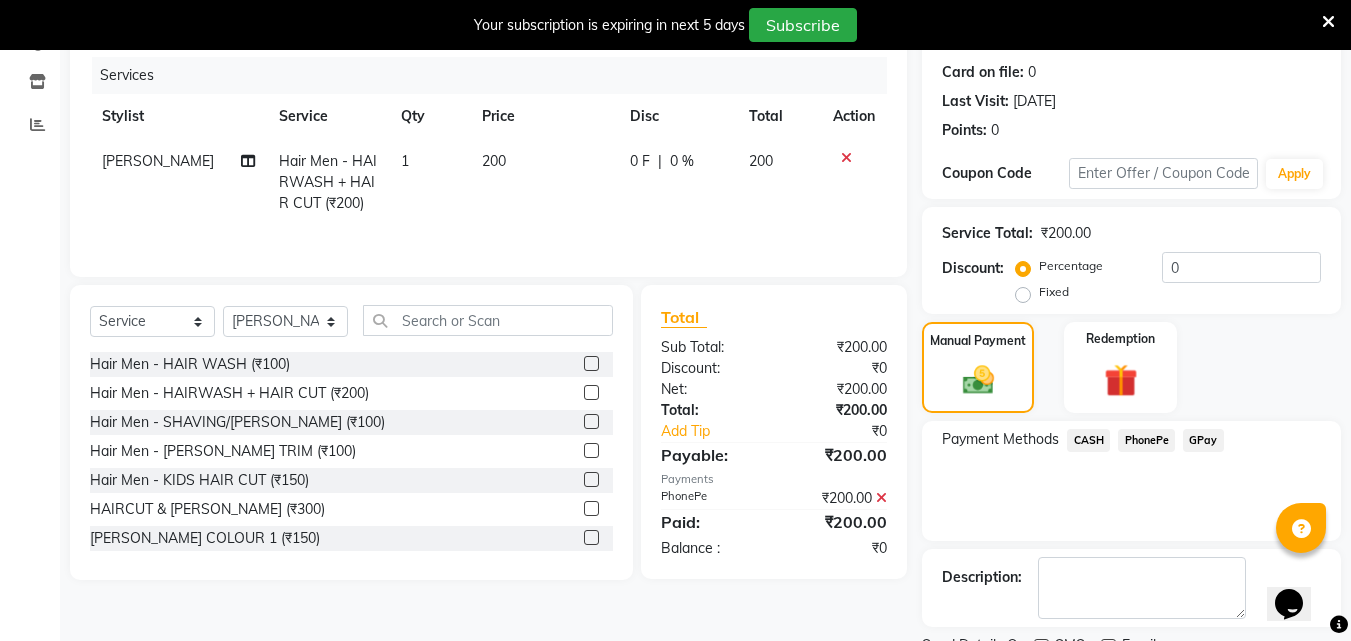 scroll, scrollTop: 325, scrollLeft: 0, axis: vertical 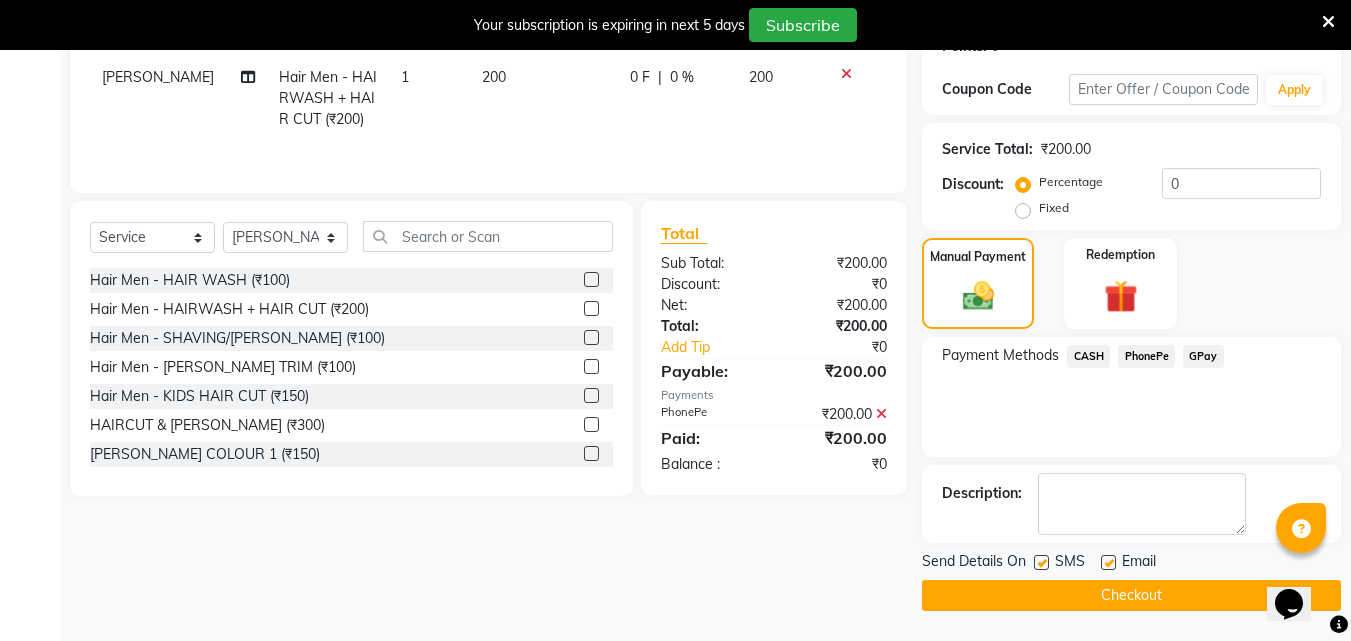 click on "Checkout" 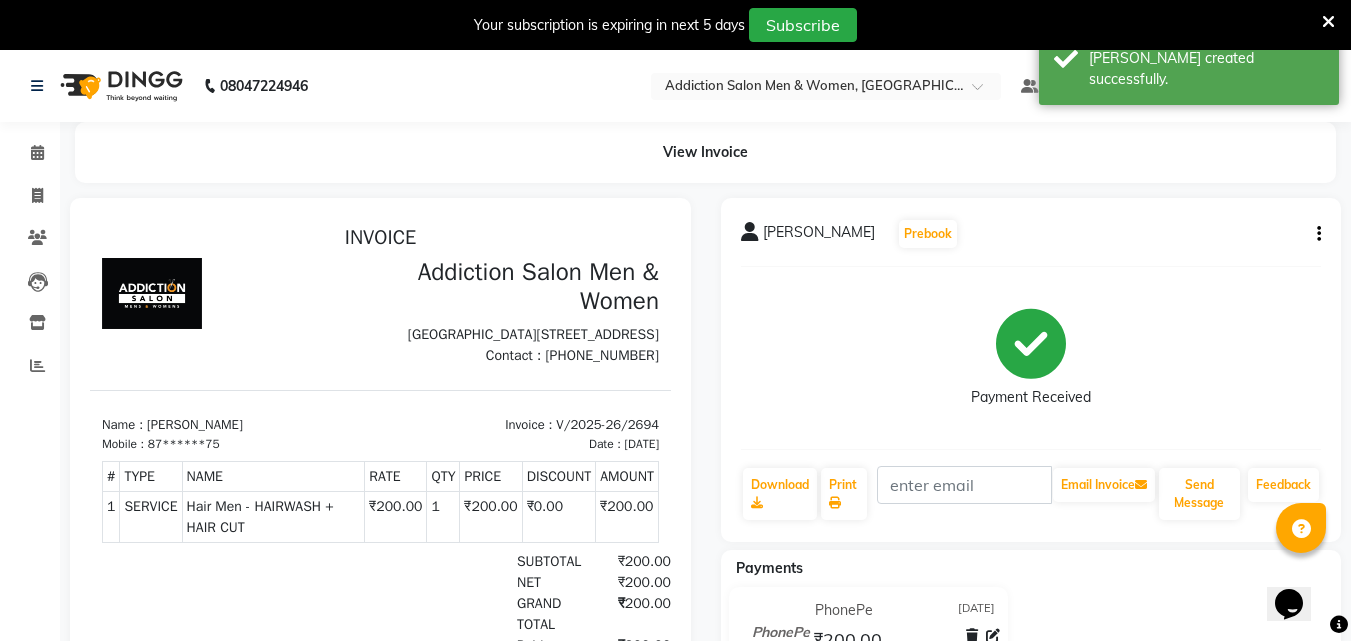 scroll, scrollTop: 0, scrollLeft: 0, axis: both 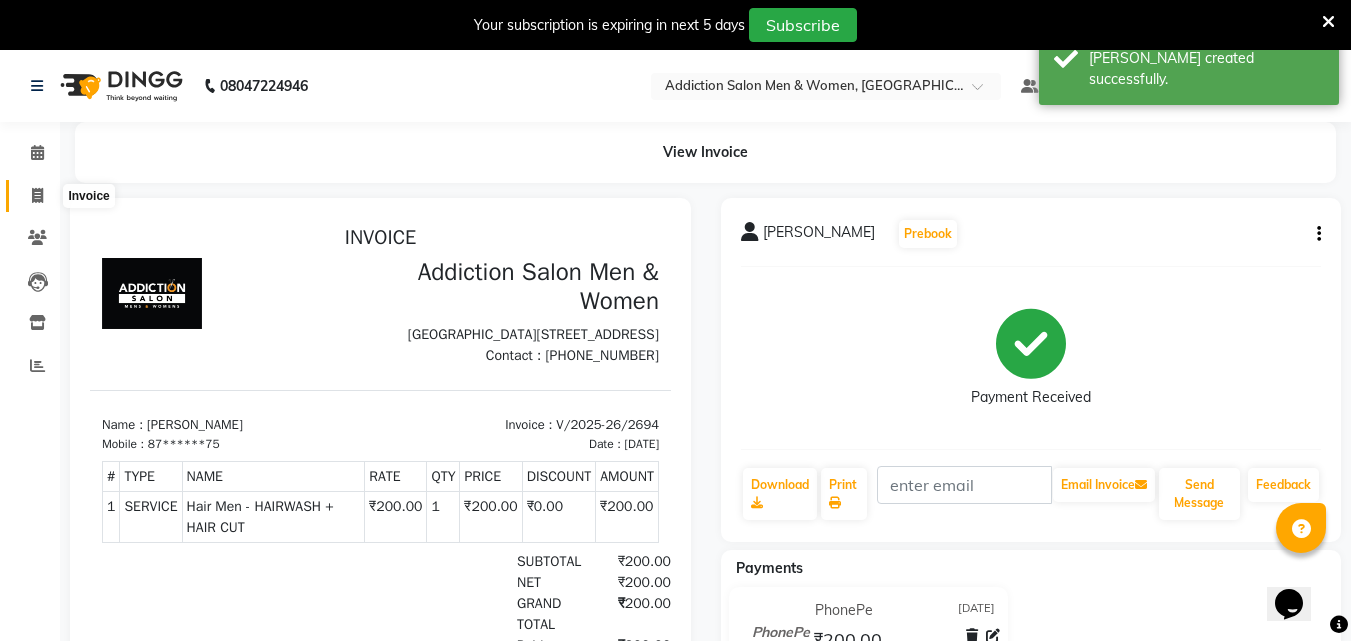 click 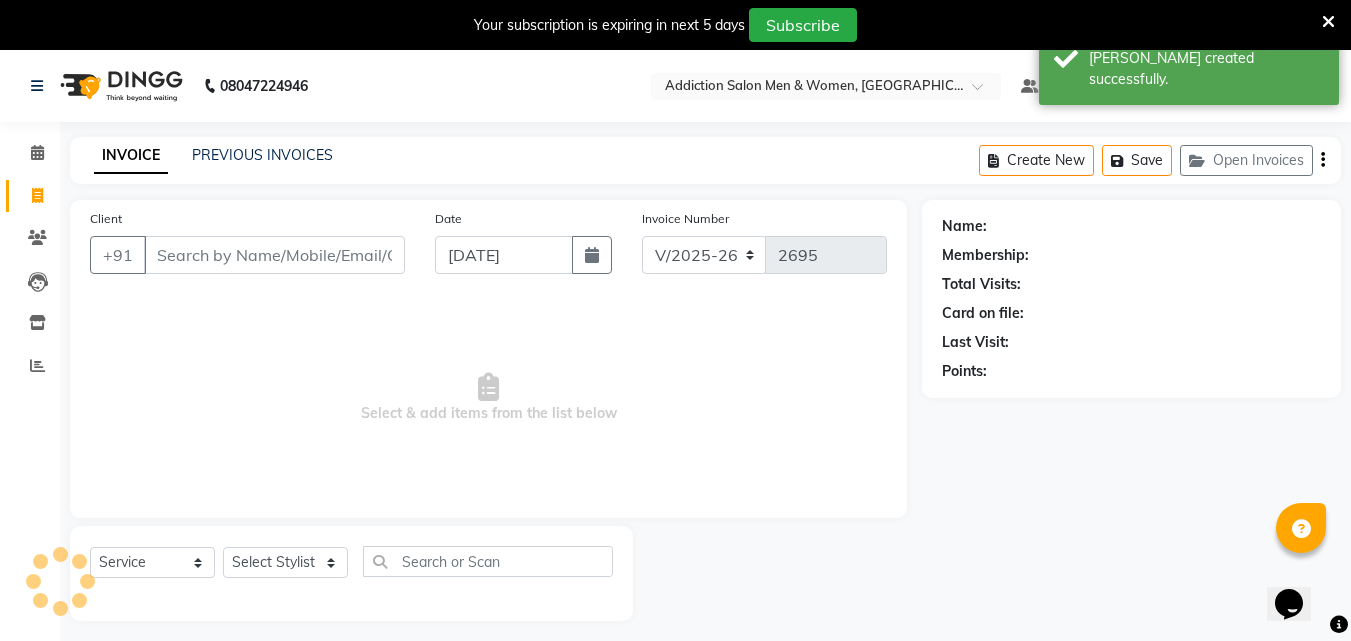 scroll, scrollTop: 50, scrollLeft: 0, axis: vertical 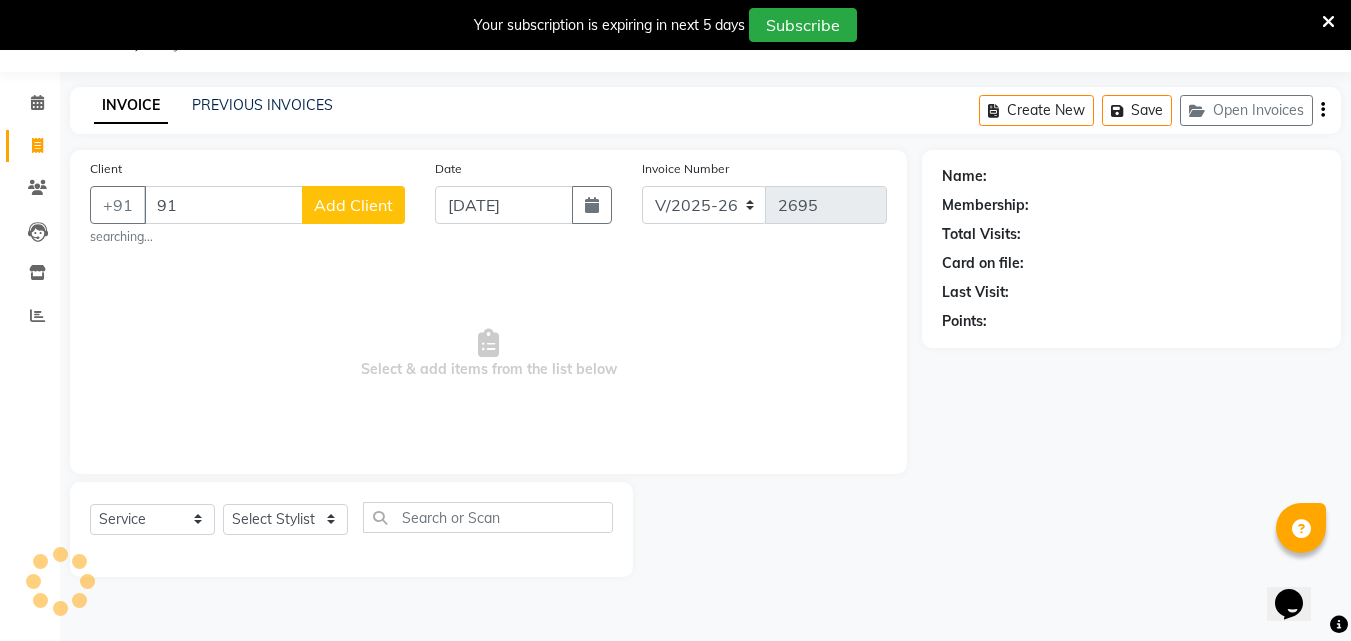 type on "9" 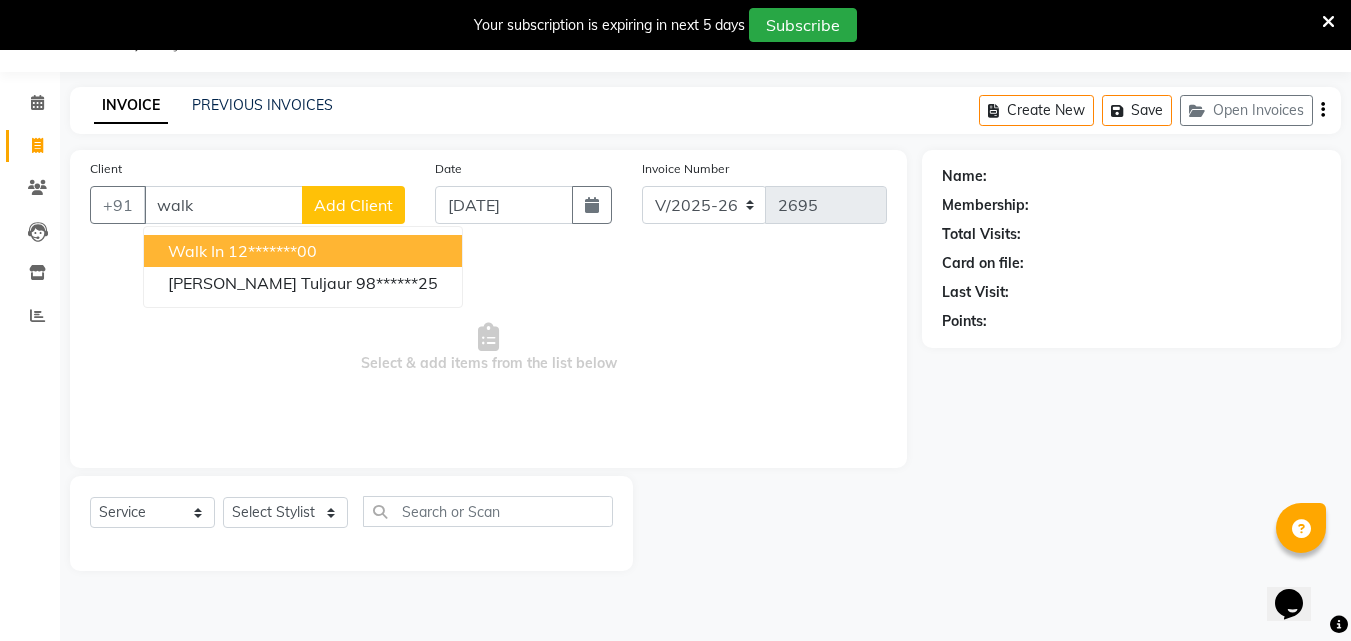 click on "Walk In" at bounding box center (196, 251) 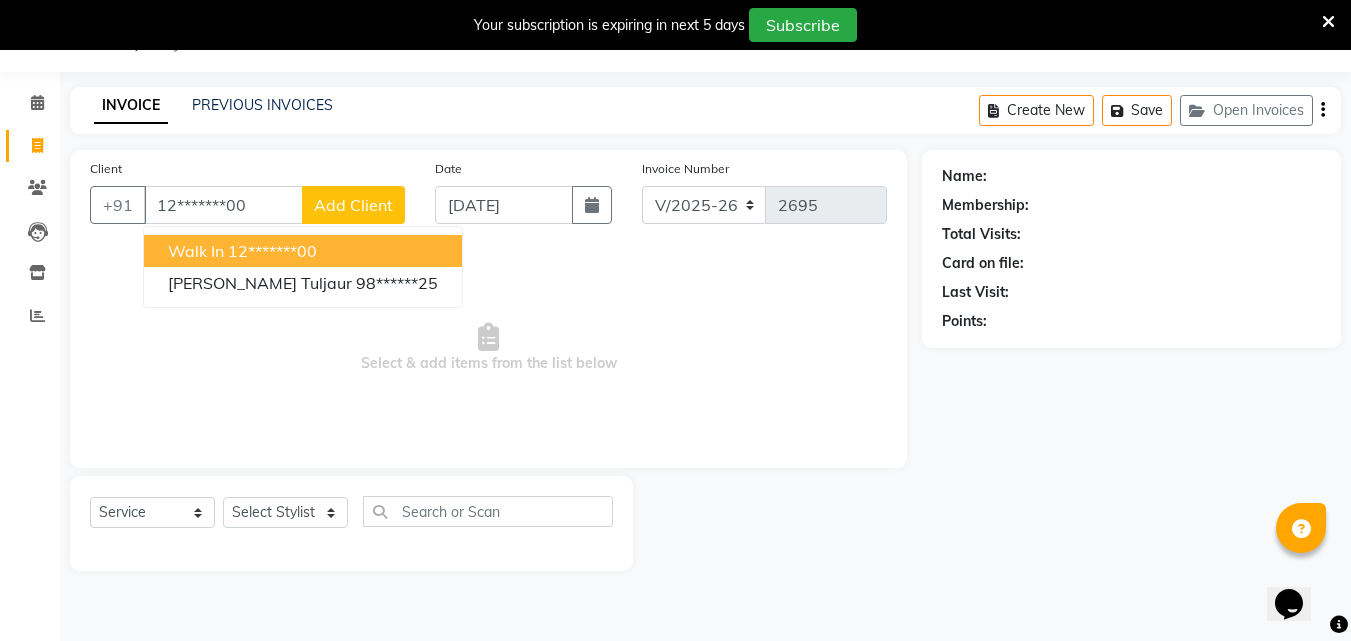 type on "12*******00" 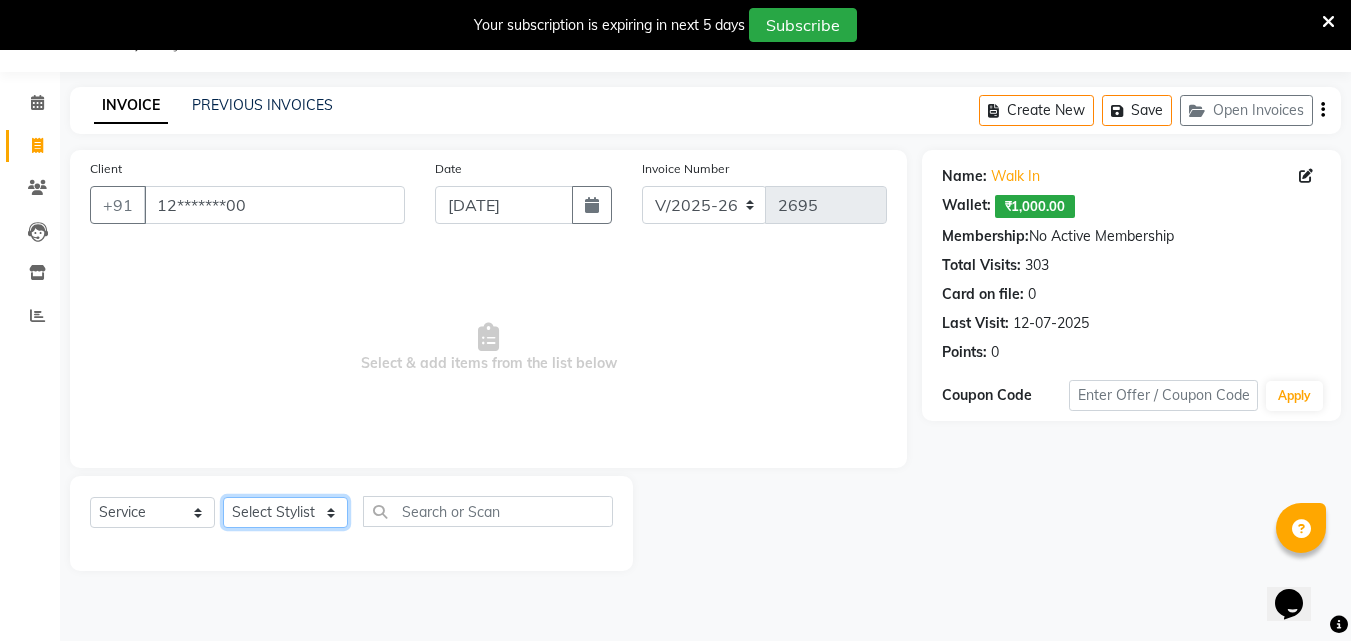 click on "Select Stylist Addiction Salon ANJALI BANSIKA [PERSON_NAME] [PERSON_NAME] [PERSON_NAME]" 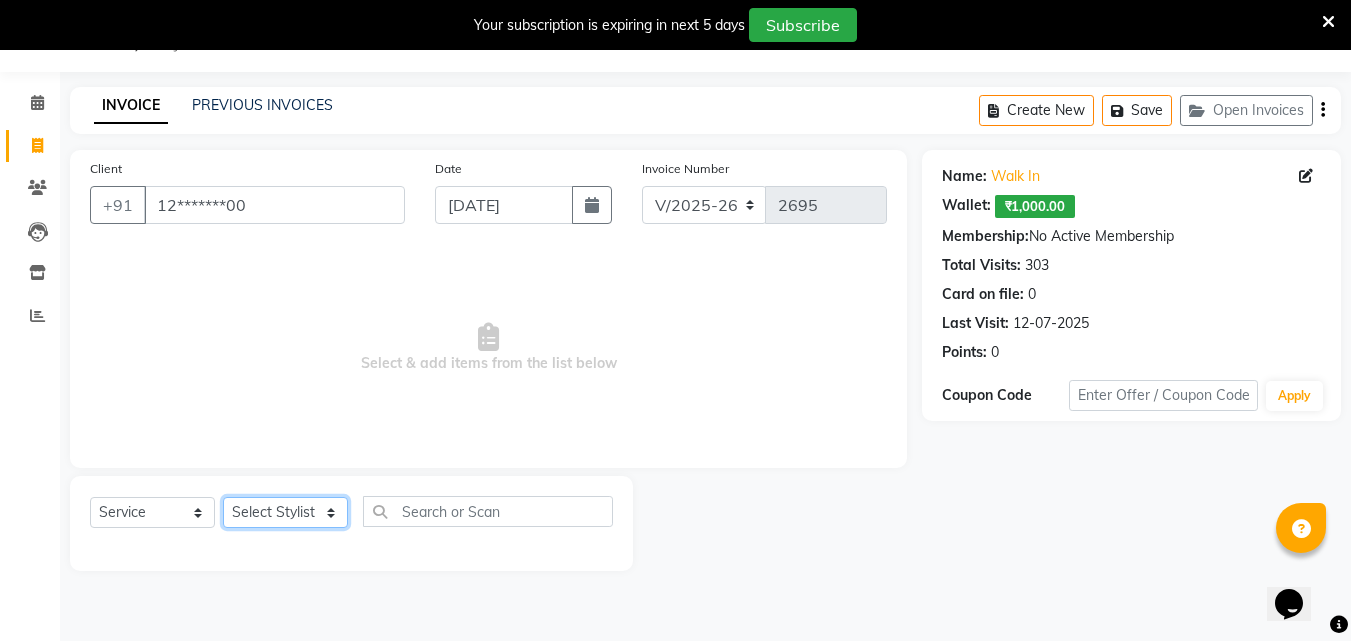 select on "67107" 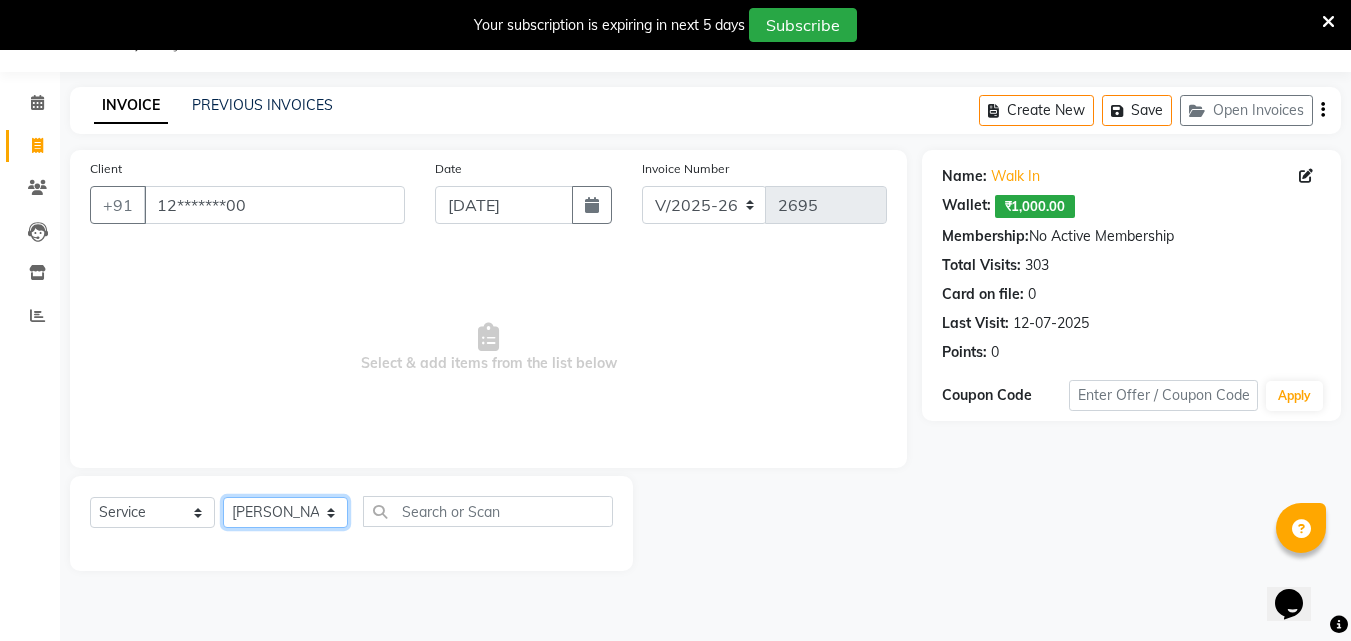 click on "Select Stylist Addiction Salon ANJALI BANSIKA [PERSON_NAME] [PERSON_NAME] [PERSON_NAME]" 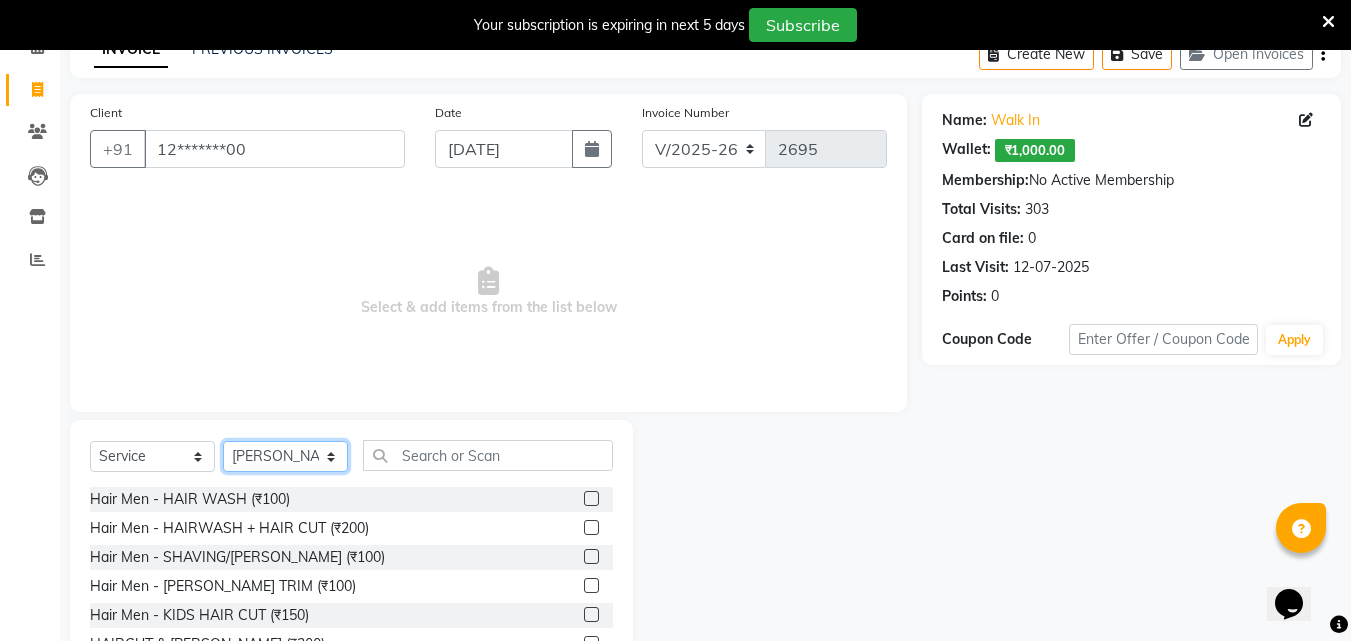 scroll, scrollTop: 150, scrollLeft: 0, axis: vertical 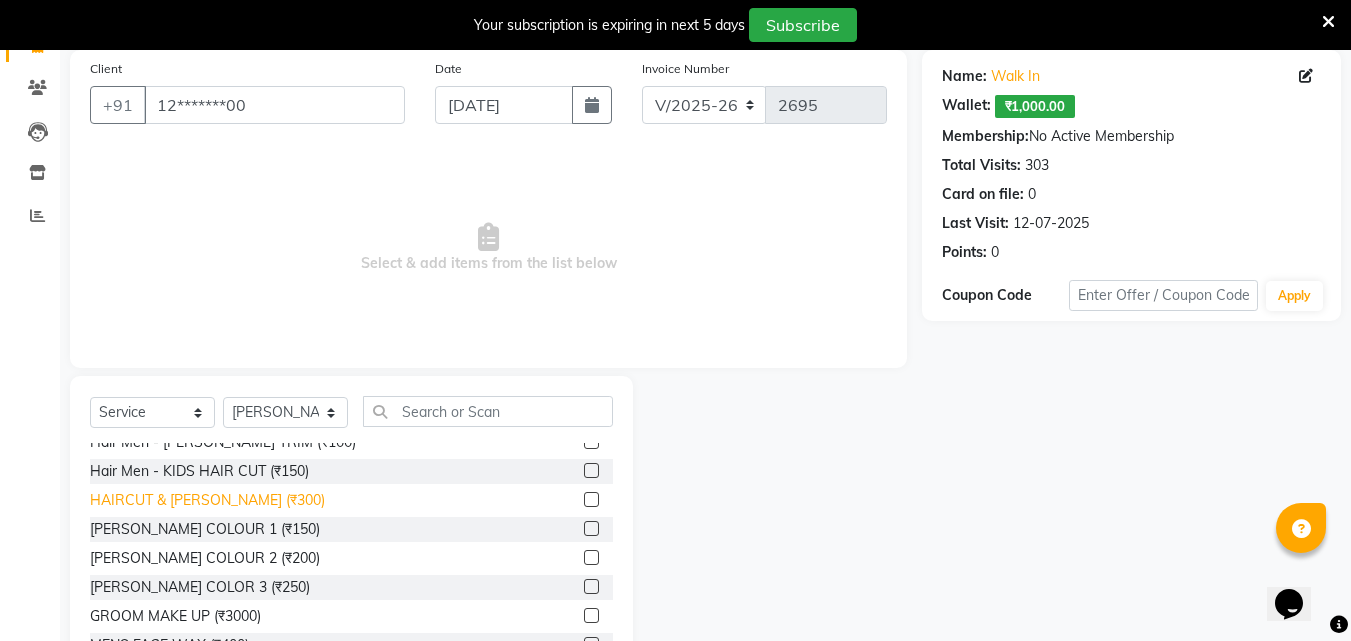 click on "HAIRCUT & [PERSON_NAME] (₹300)" 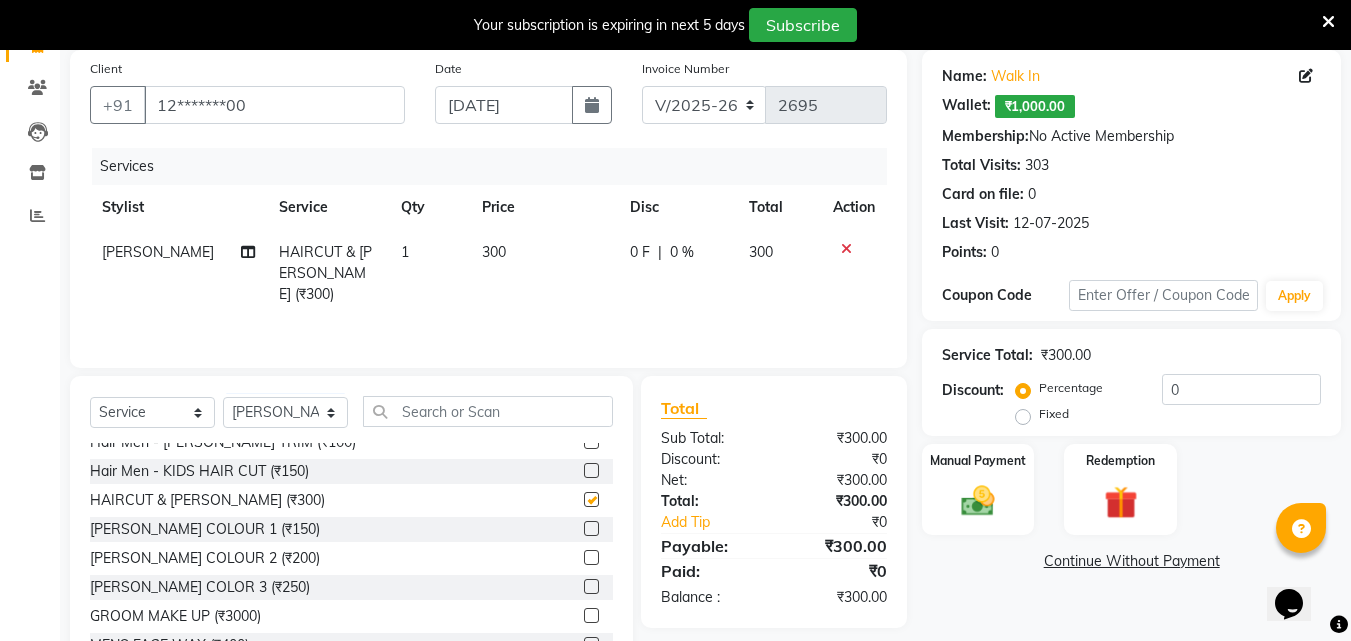 checkbox on "false" 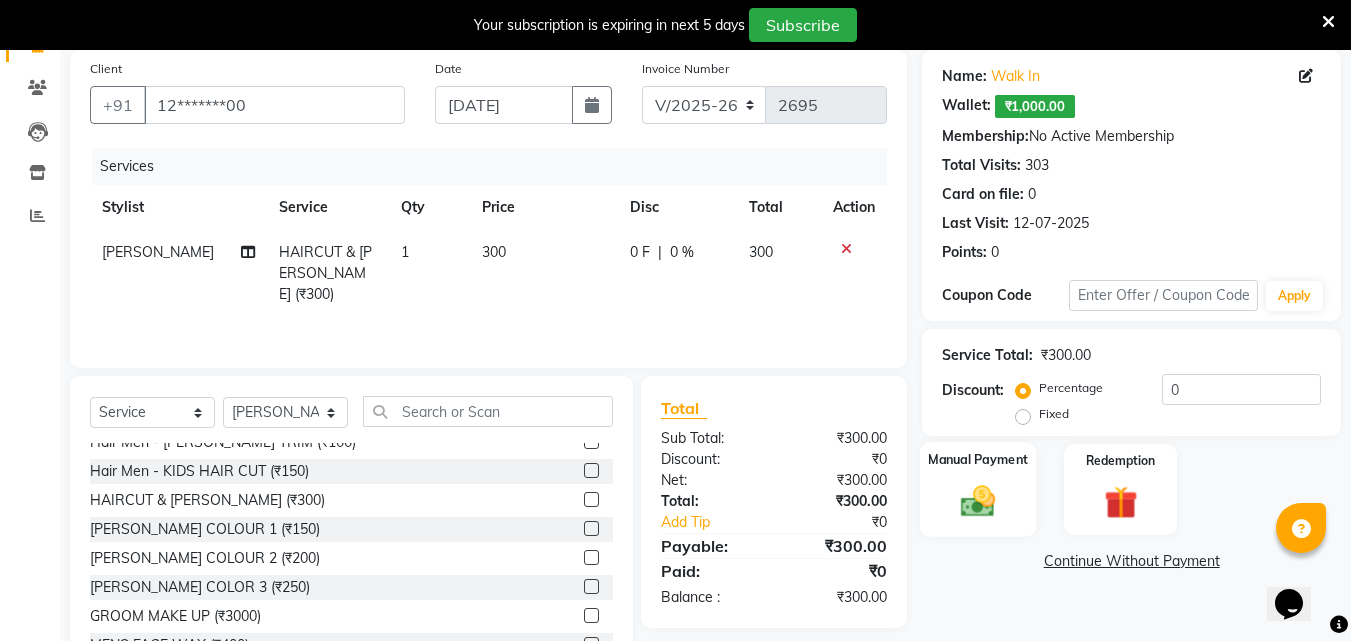click on "Manual Payment" 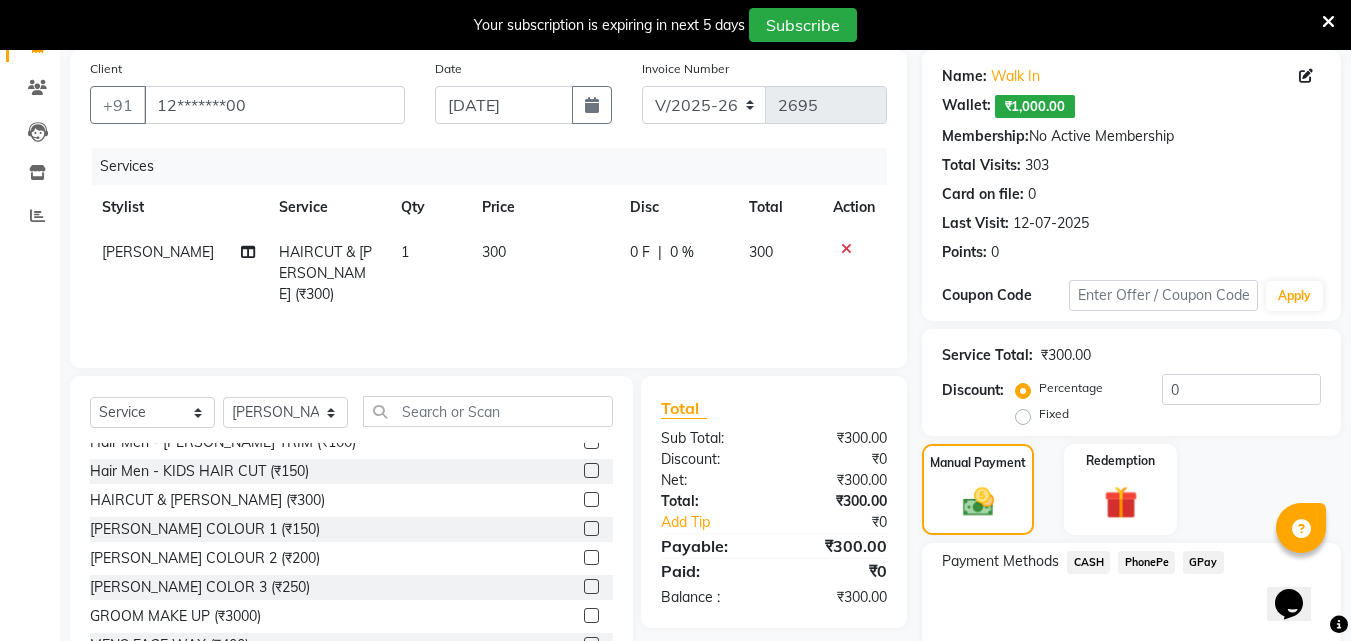 click on "PhonePe" 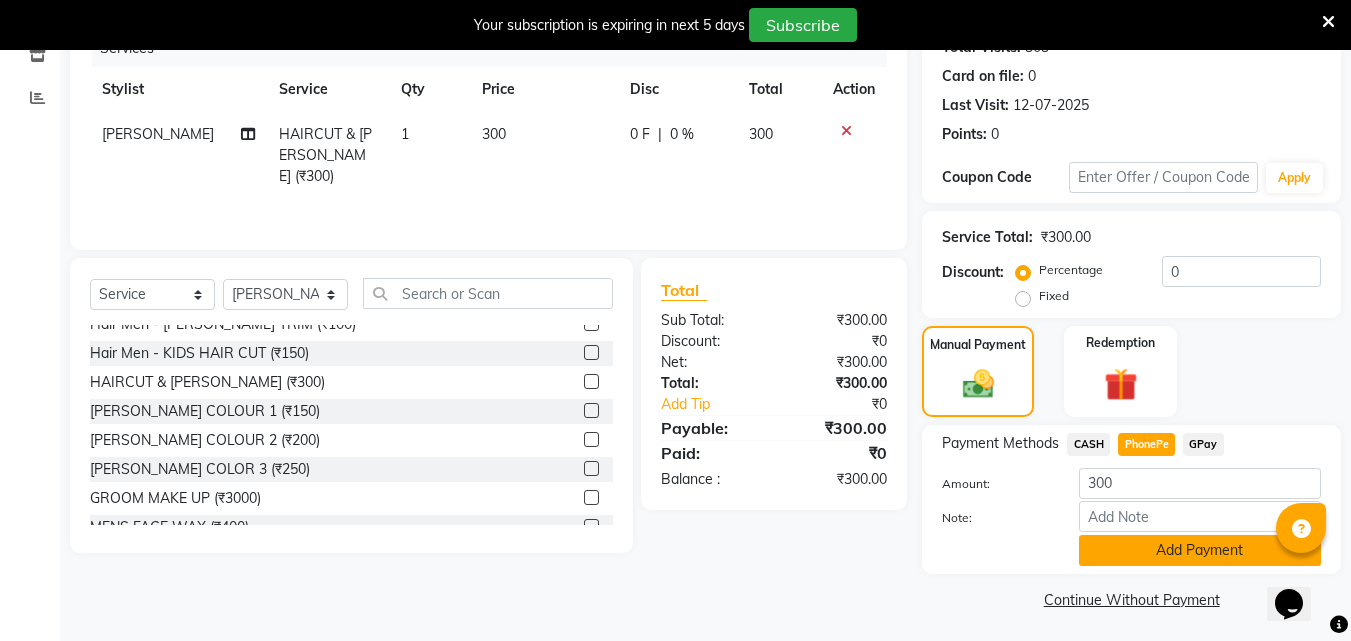 scroll, scrollTop: 272, scrollLeft: 0, axis: vertical 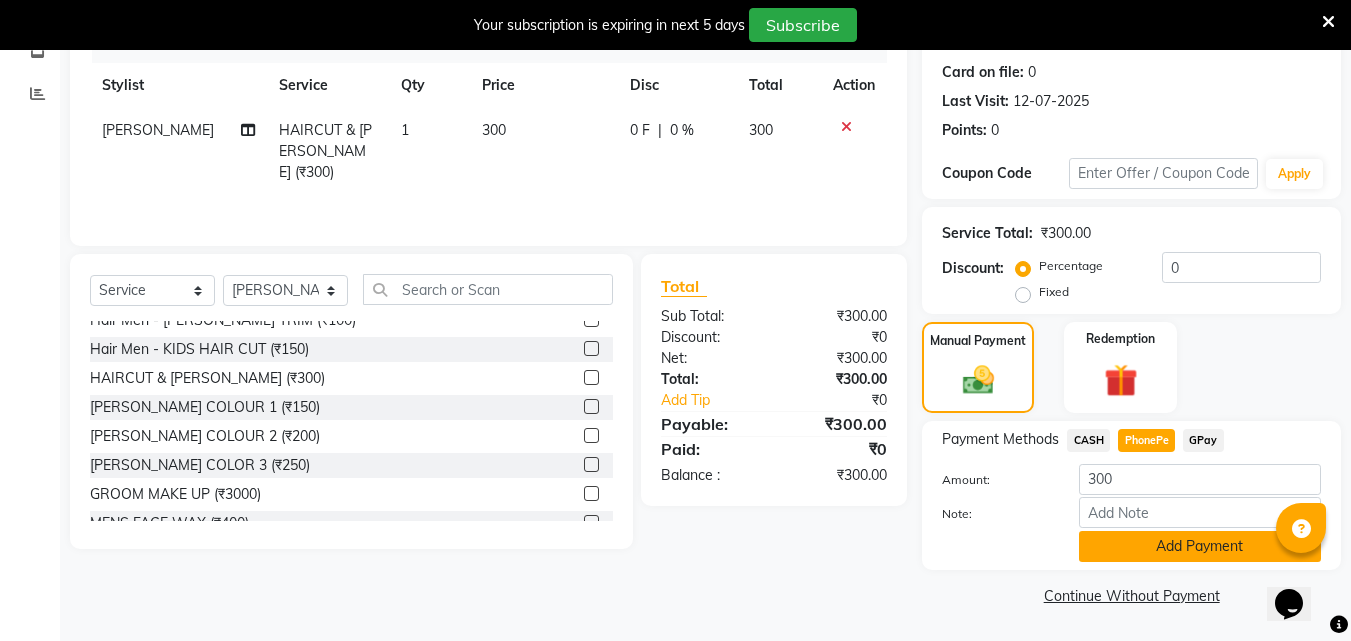 click on "Payment Methods  CASH   PhonePe   GPay  Amount: 300 Note: Add Payment" 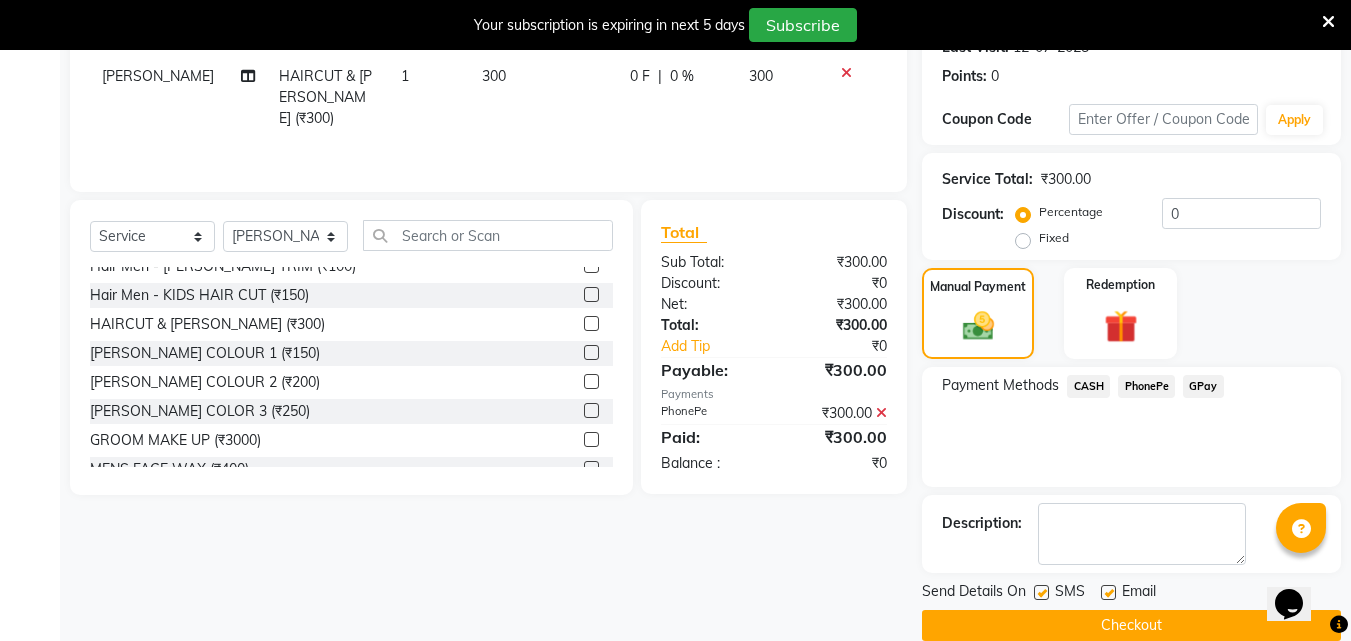 scroll, scrollTop: 356, scrollLeft: 0, axis: vertical 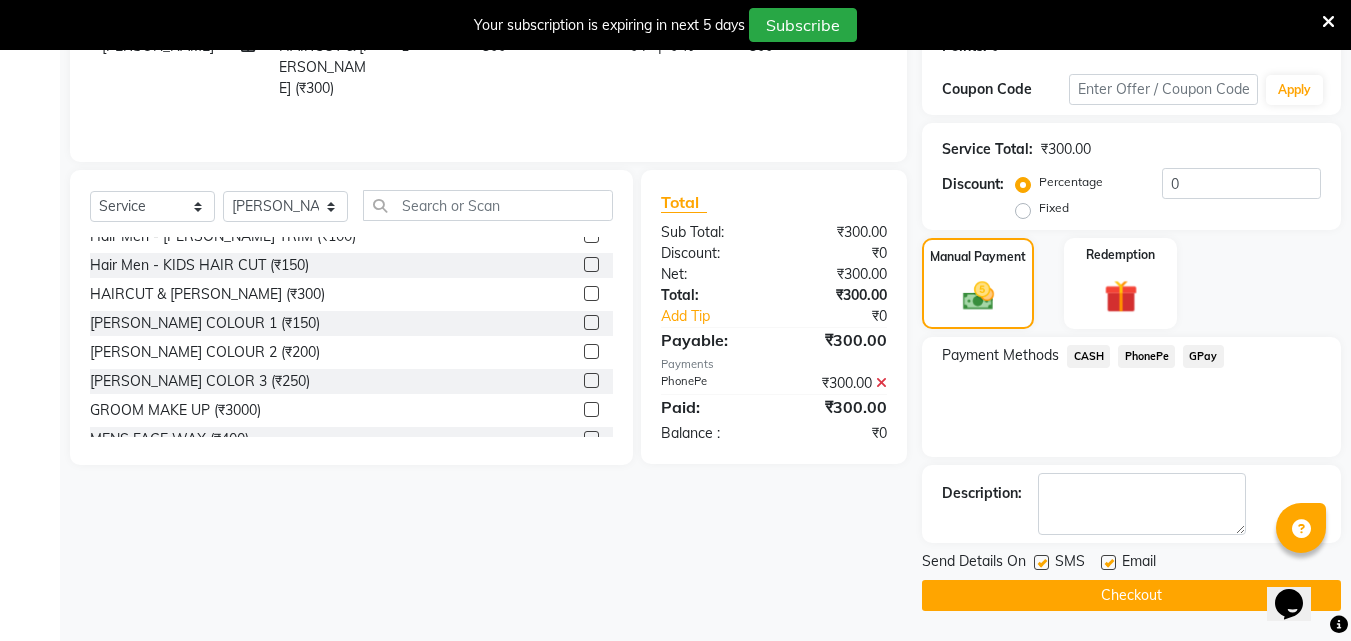 click on "Checkout" 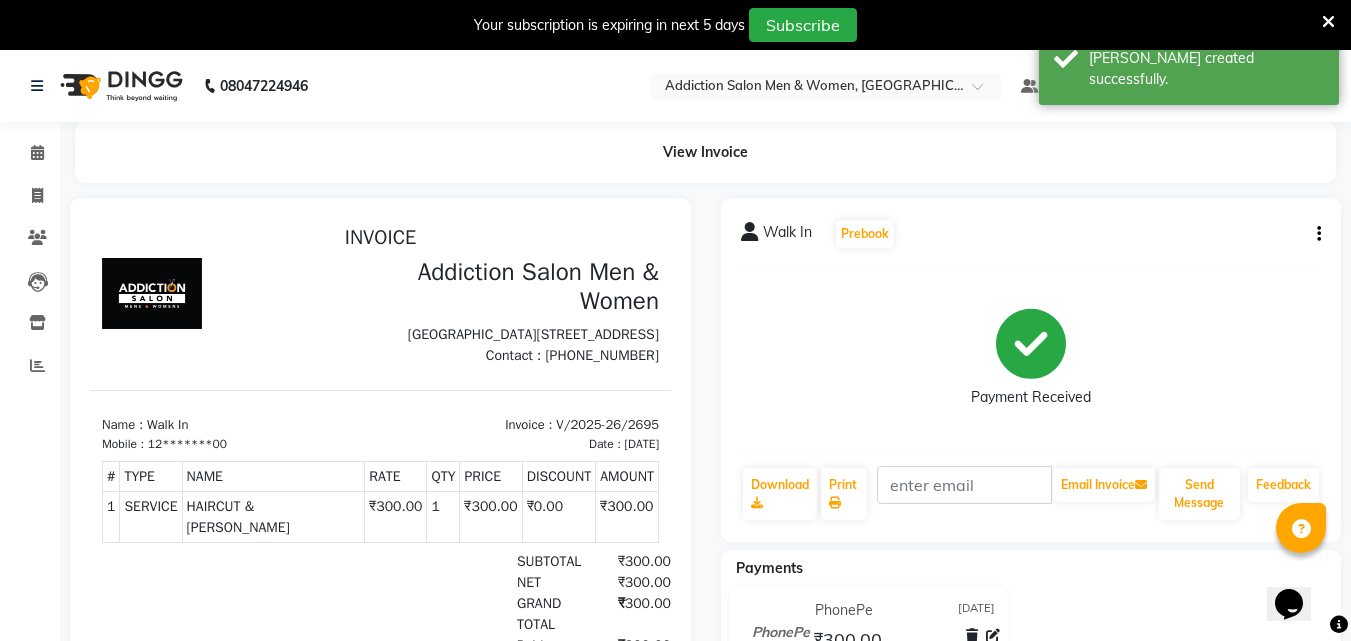 scroll, scrollTop: 0, scrollLeft: 0, axis: both 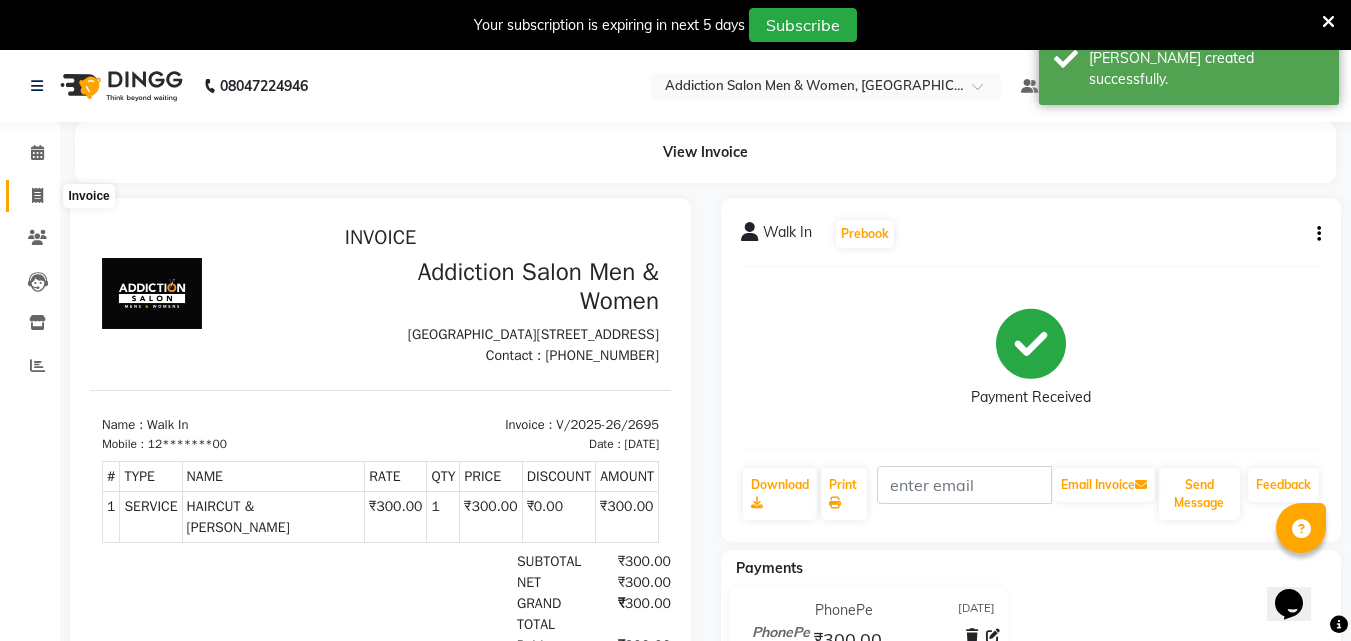 click 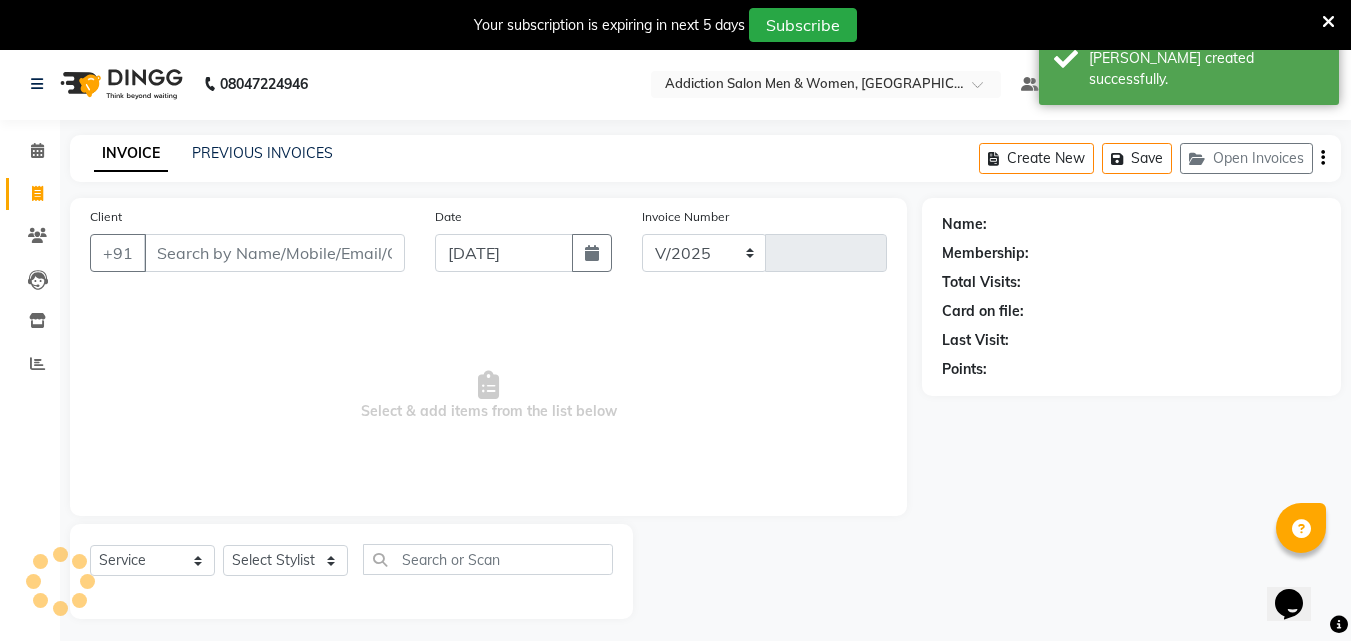 select on "6595" 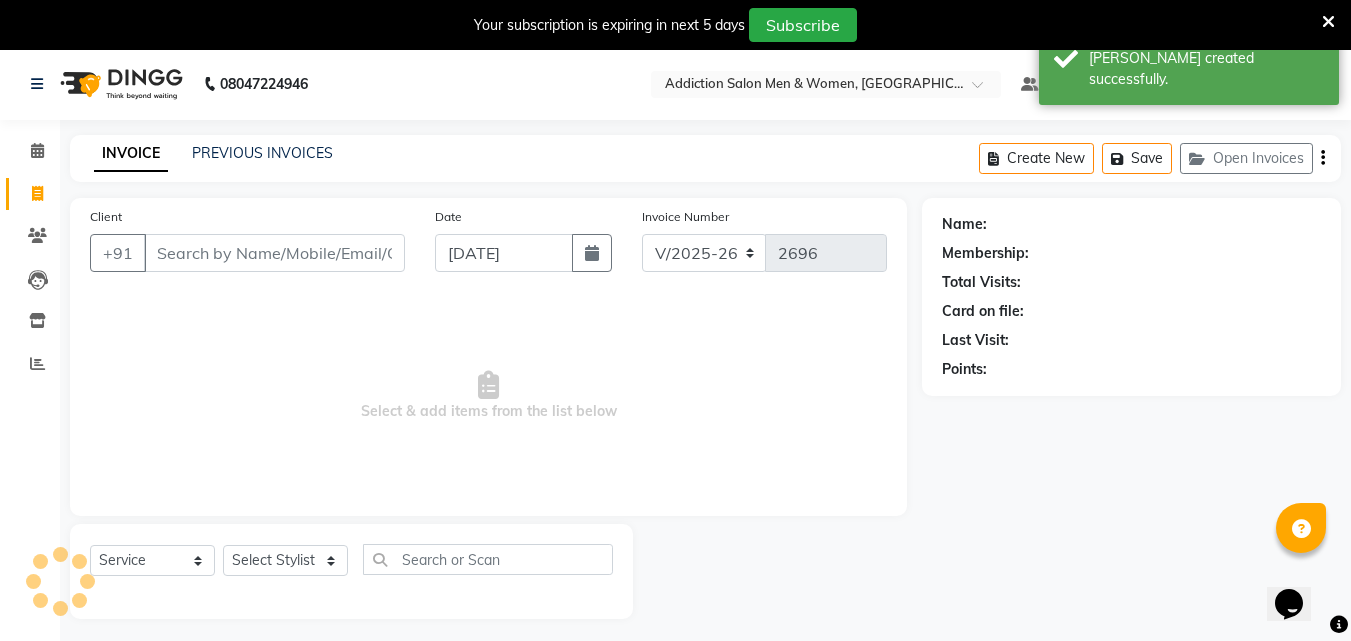 scroll, scrollTop: 50, scrollLeft: 0, axis: vertical 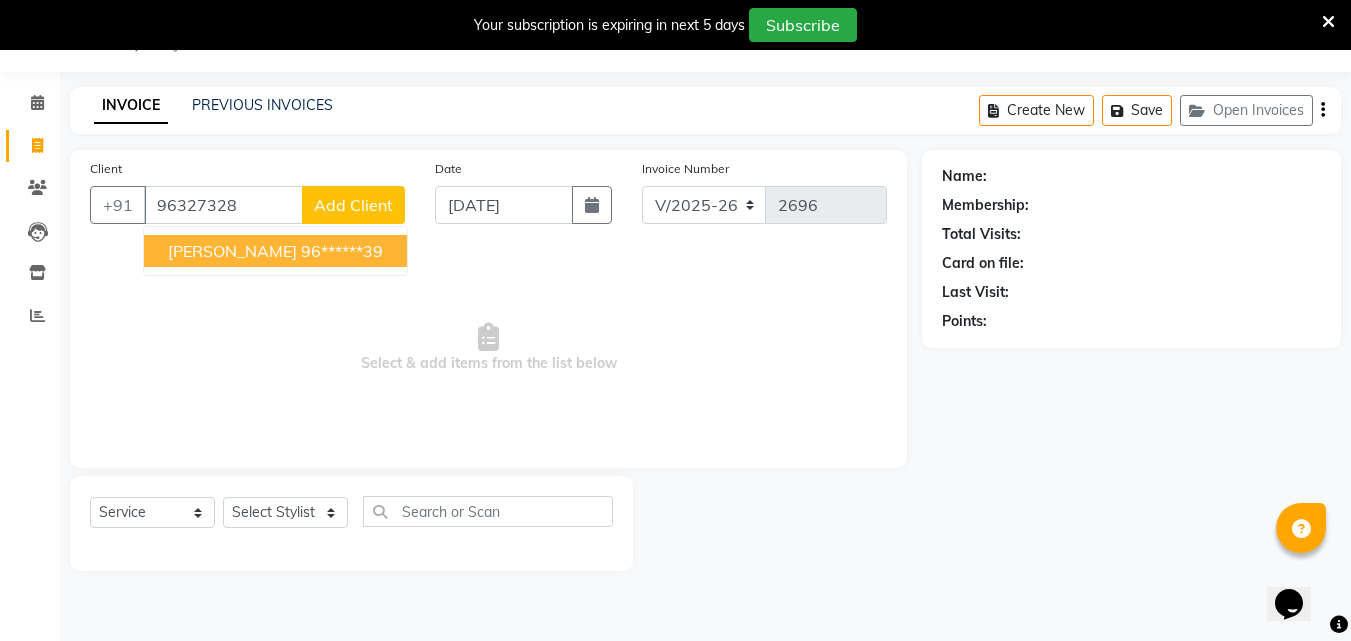 click on "[PERSON_NAME]  96******39" at bounding box center [275, 251] 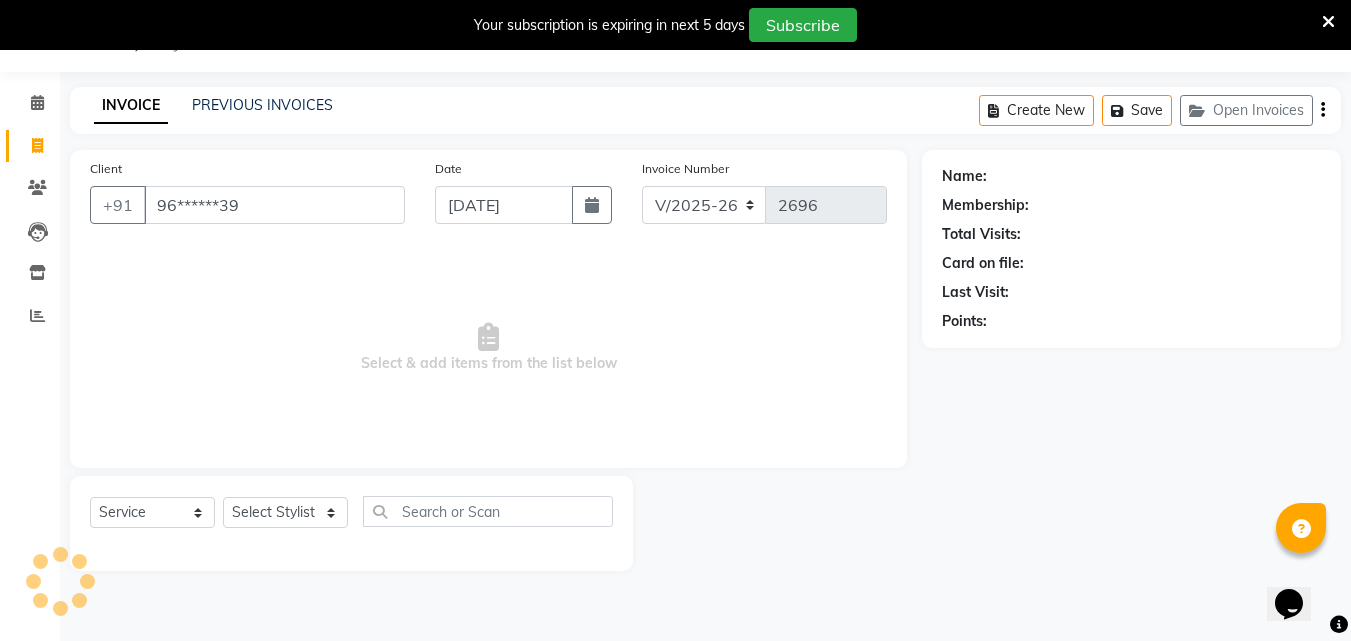 type on "96******39" 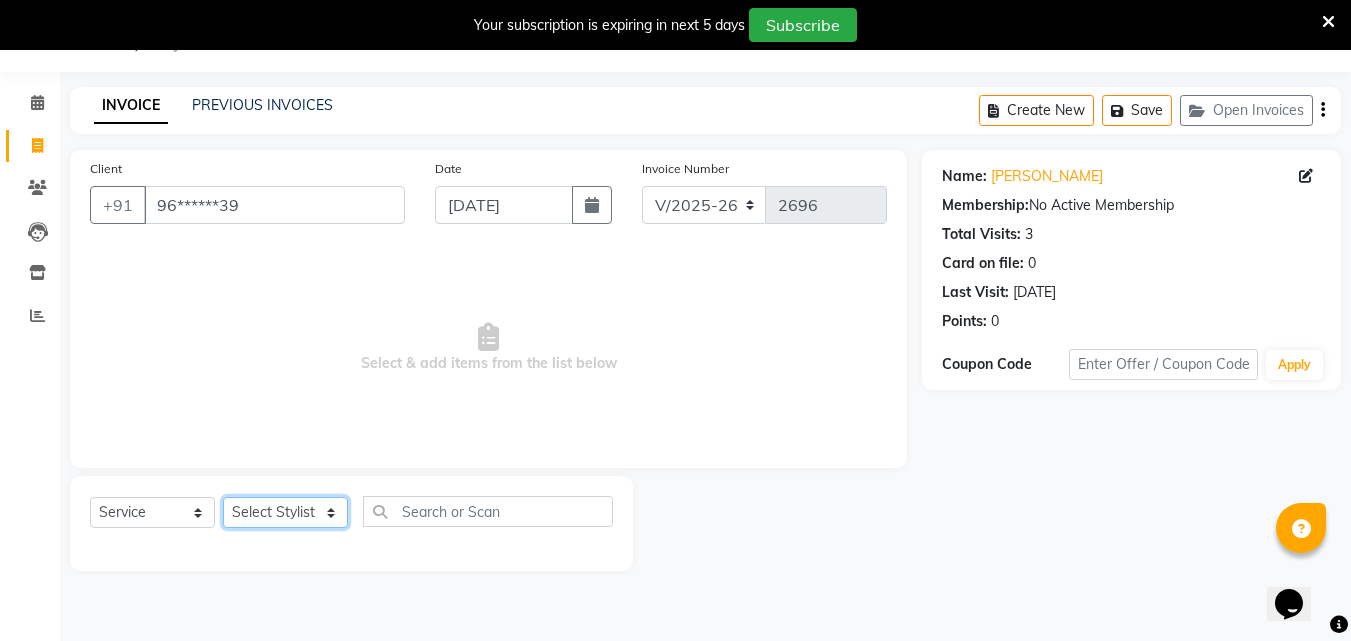 click on "Select Stylist Addiction Salon ANJALI BANSIKA [PERSON_NAME] [PERSON_NAME] [PERSON_NAME]" 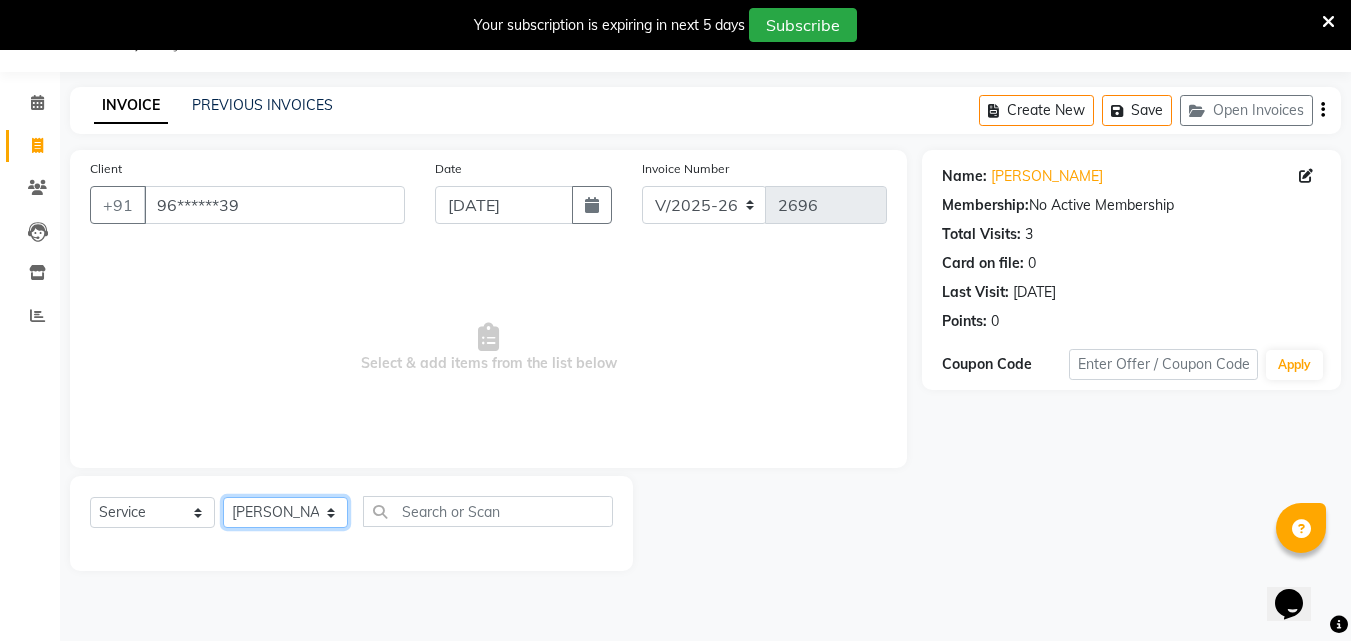 click on "Select Stylist Addiction Salon ANJALI BANSIKA [PERSON_NAME] [PERSON_NAME] [PERSON_NAME]" 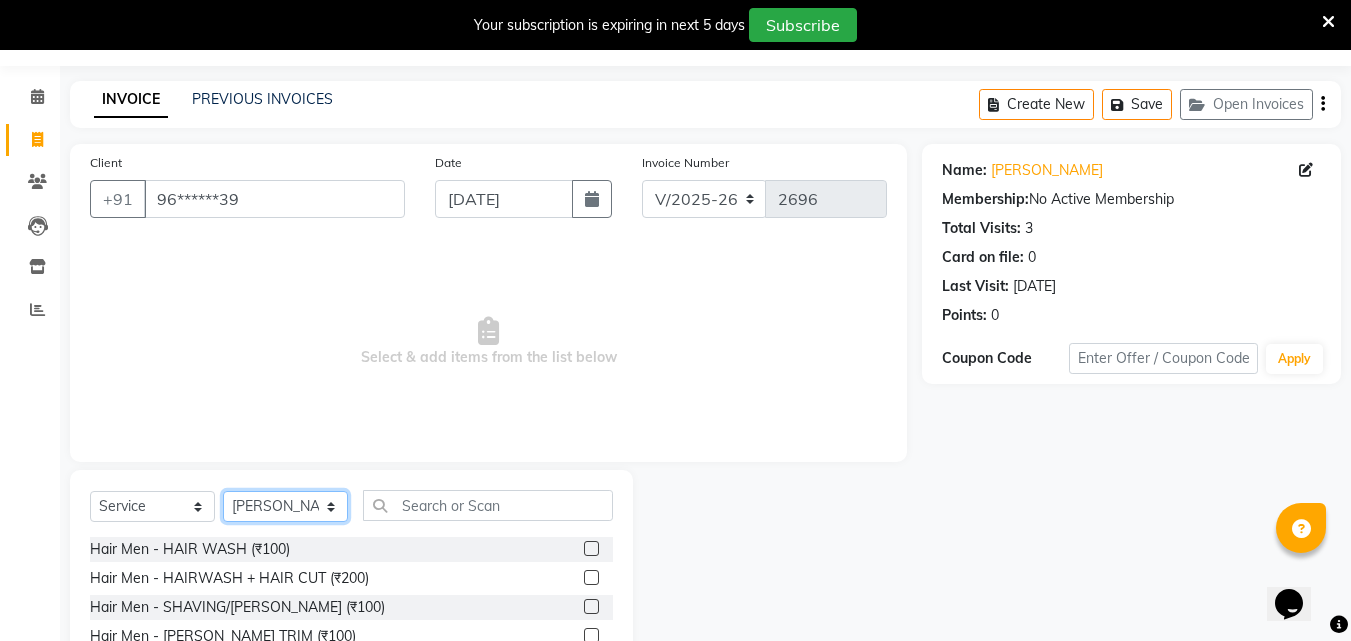scroll, scrollTop: 150, scrollLeft: 0, axis: vertical 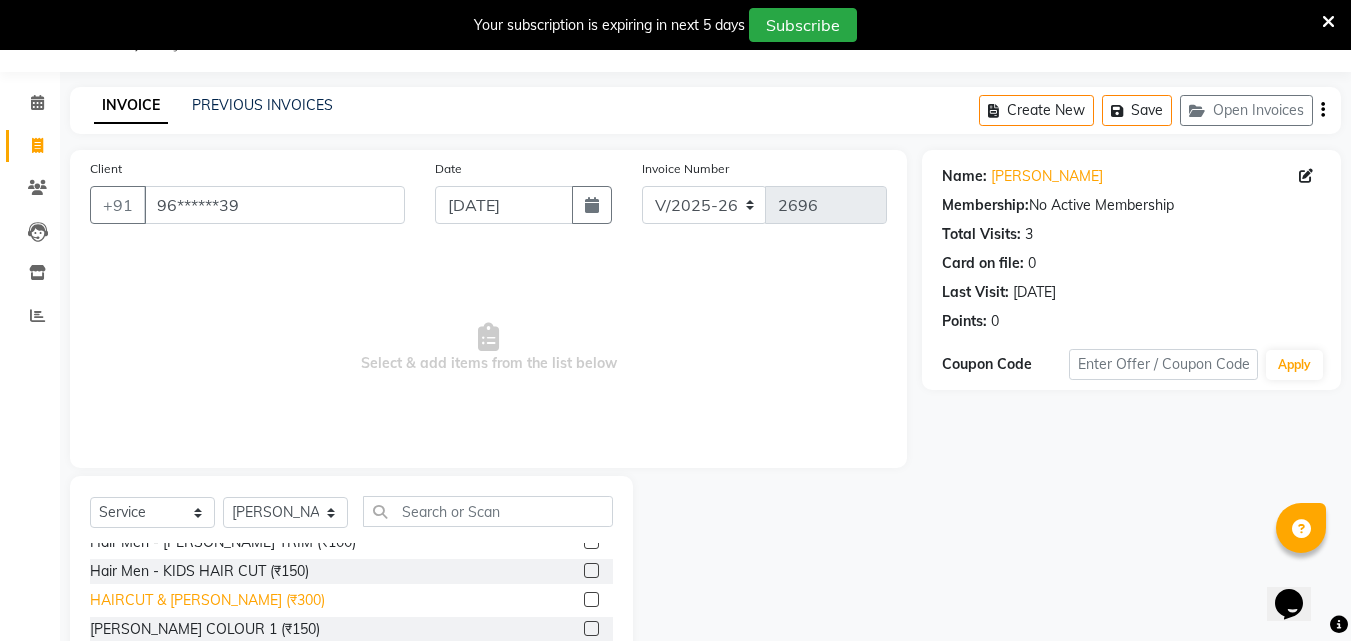 click on "HAIRCUT & [PERSON_NAME] (₹300)" 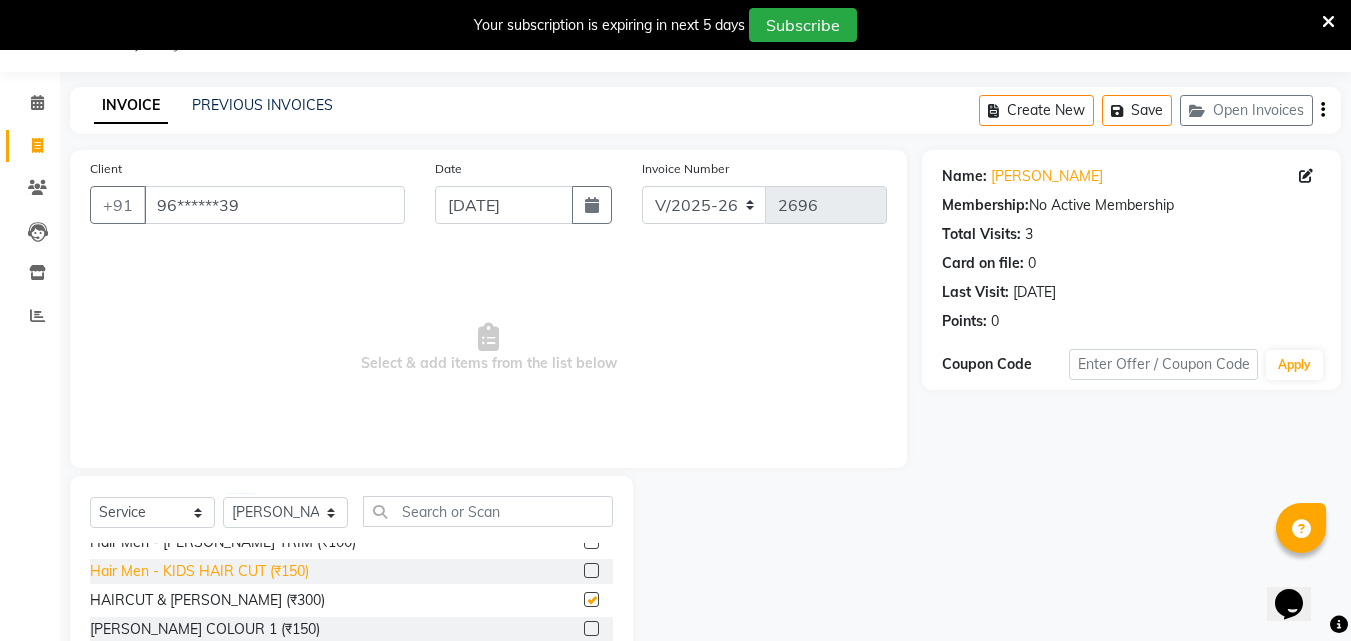 checkbox on "false" 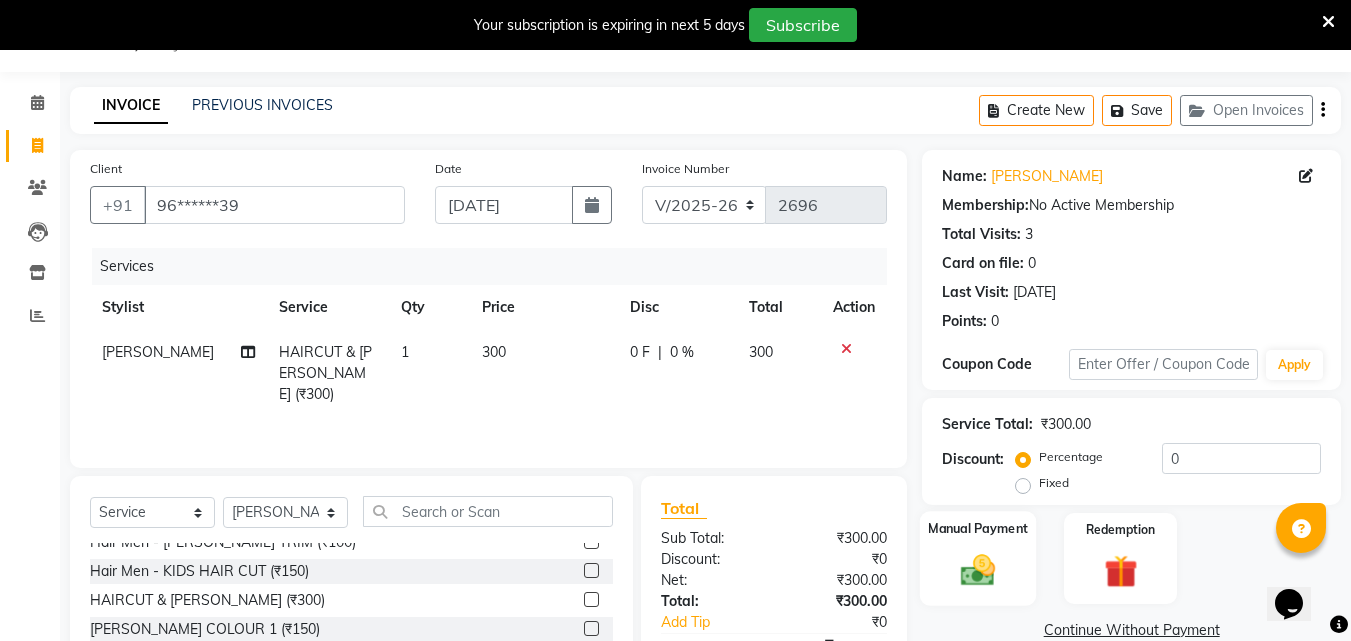 click 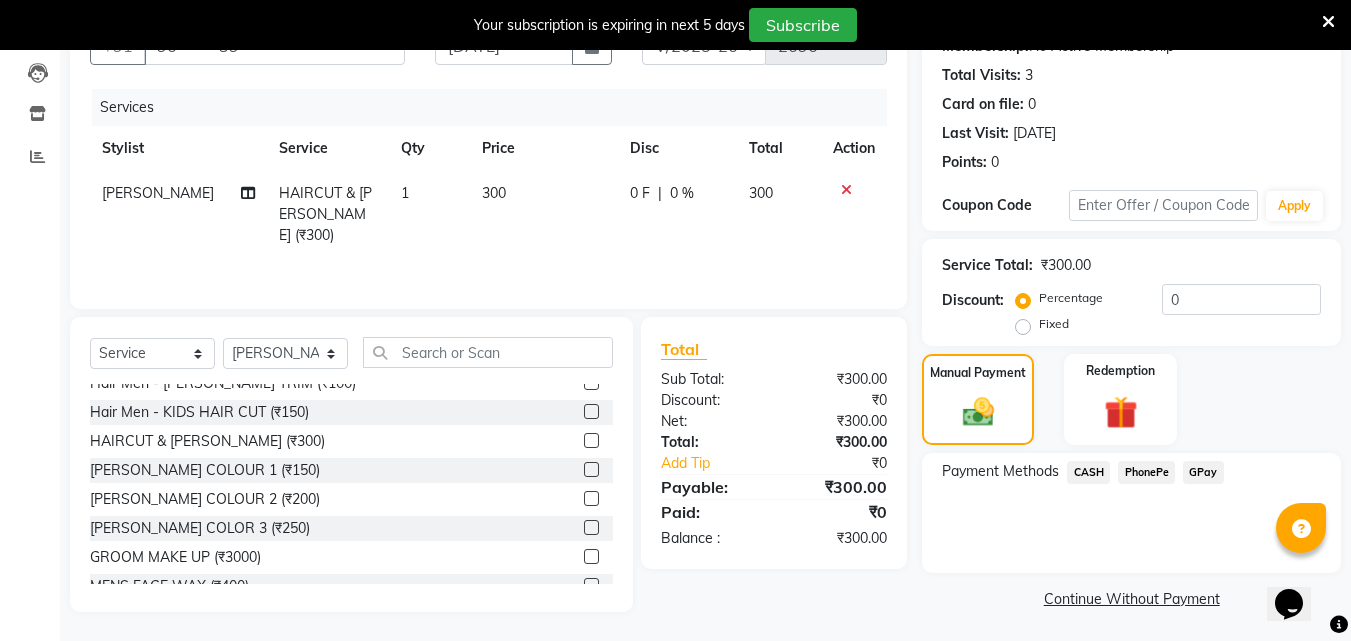 scroll, scrollTop: 212, scrollLeft: 0, axis: vertical 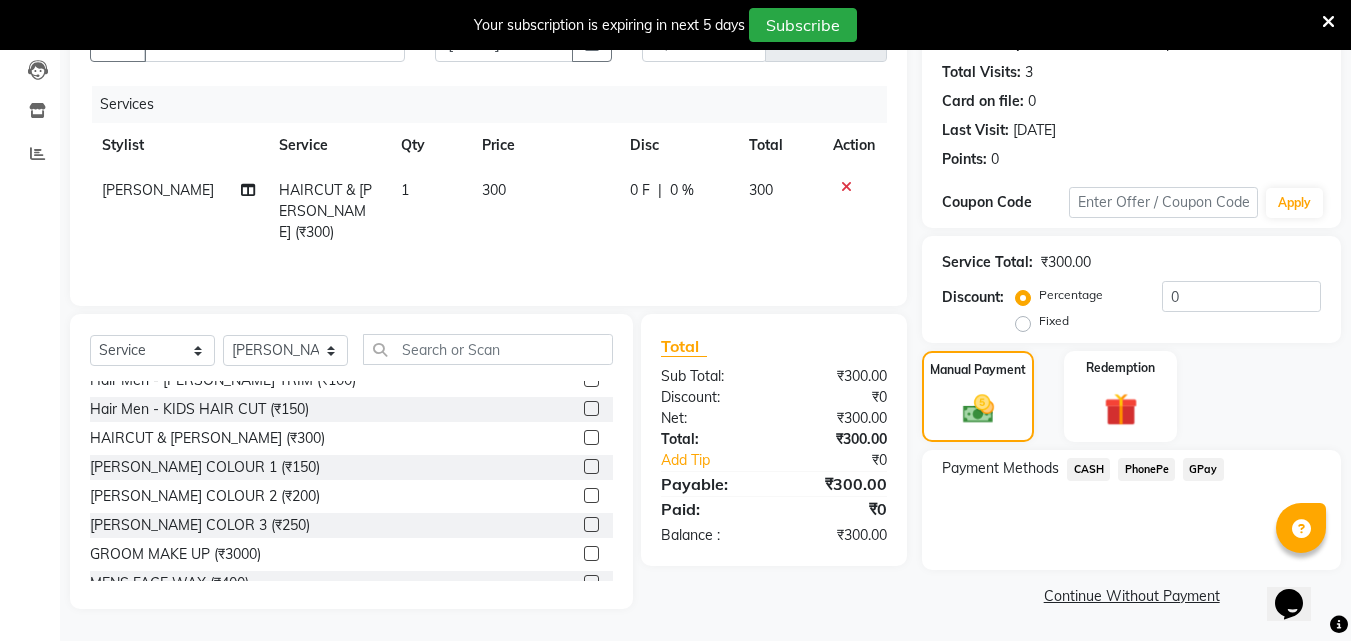 click on "PhonePe" 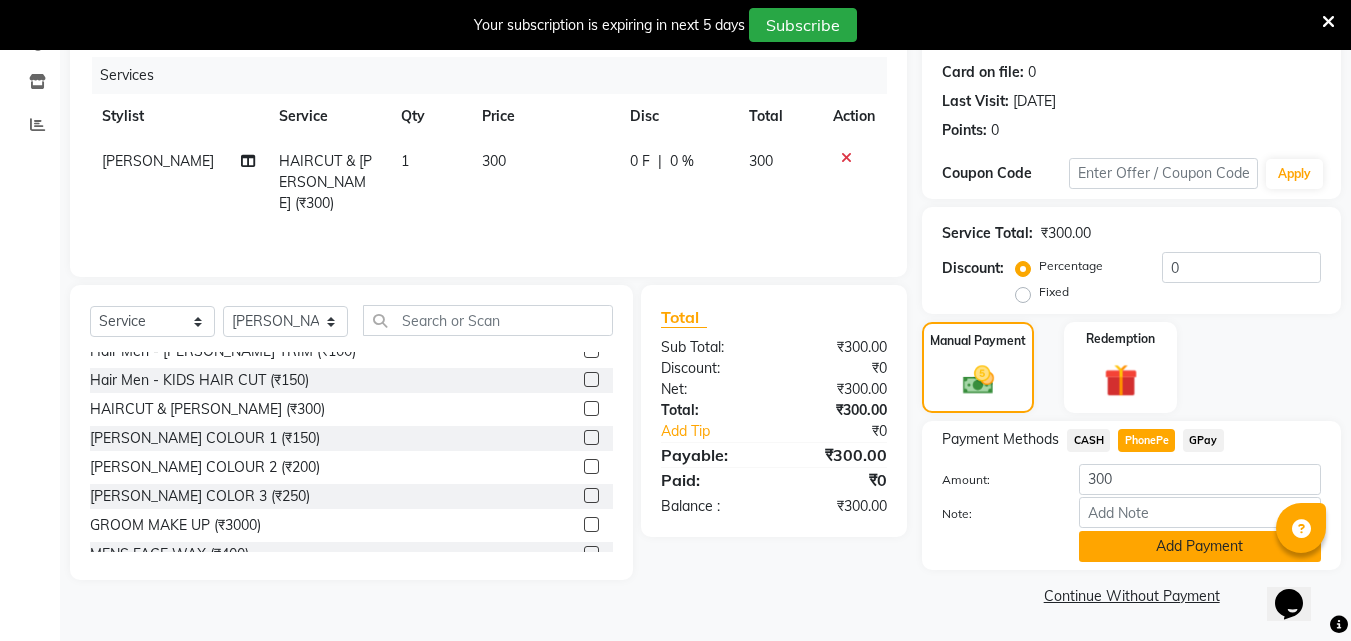 click on "Add Payment" 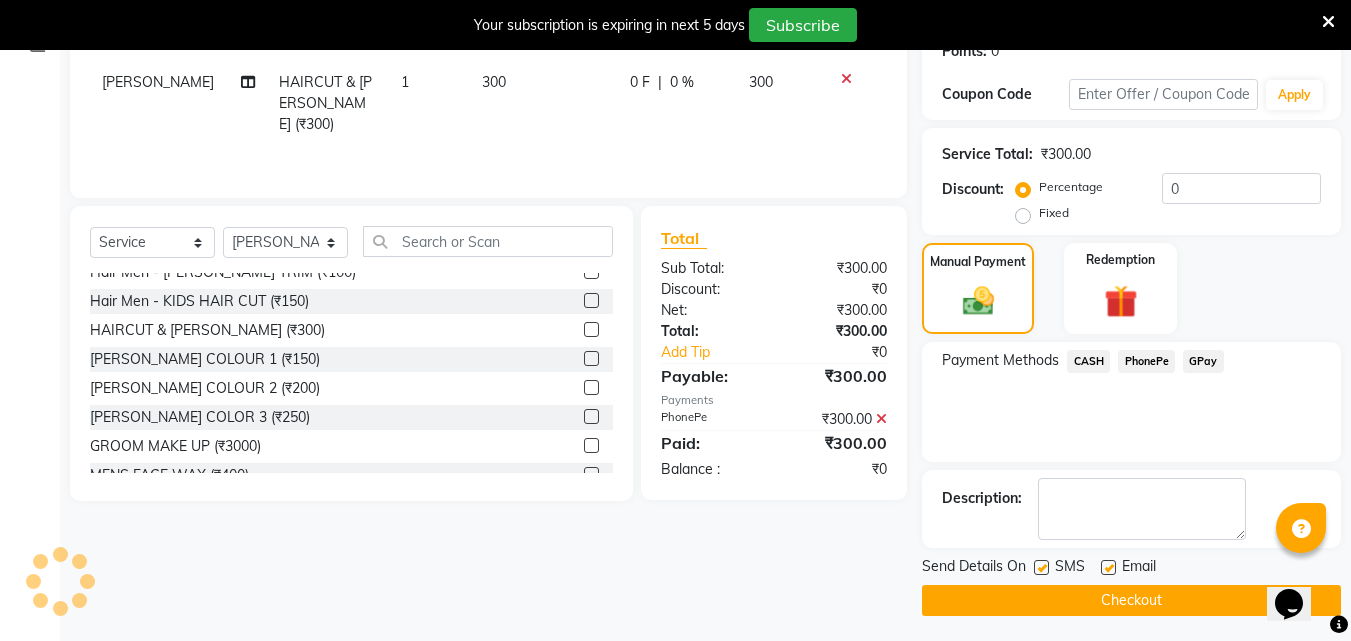 scroll, scrollTop: 325, scrollLeft: 0, axis: vertical 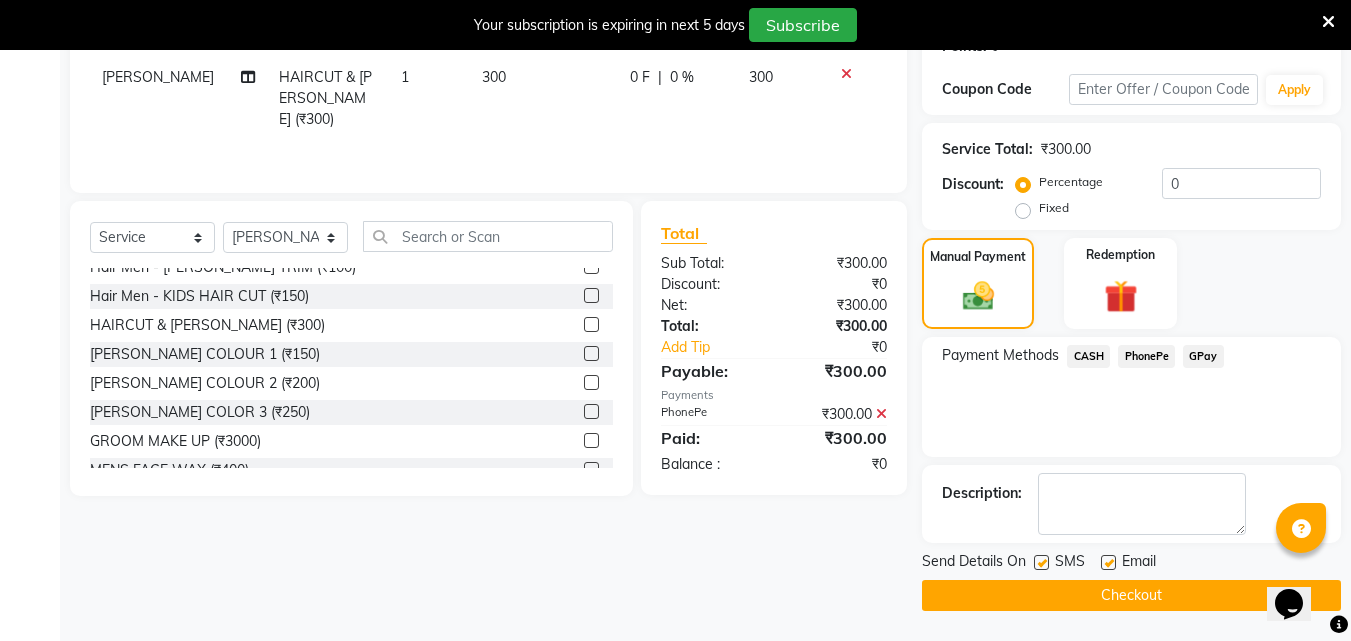 click on "Checkout" 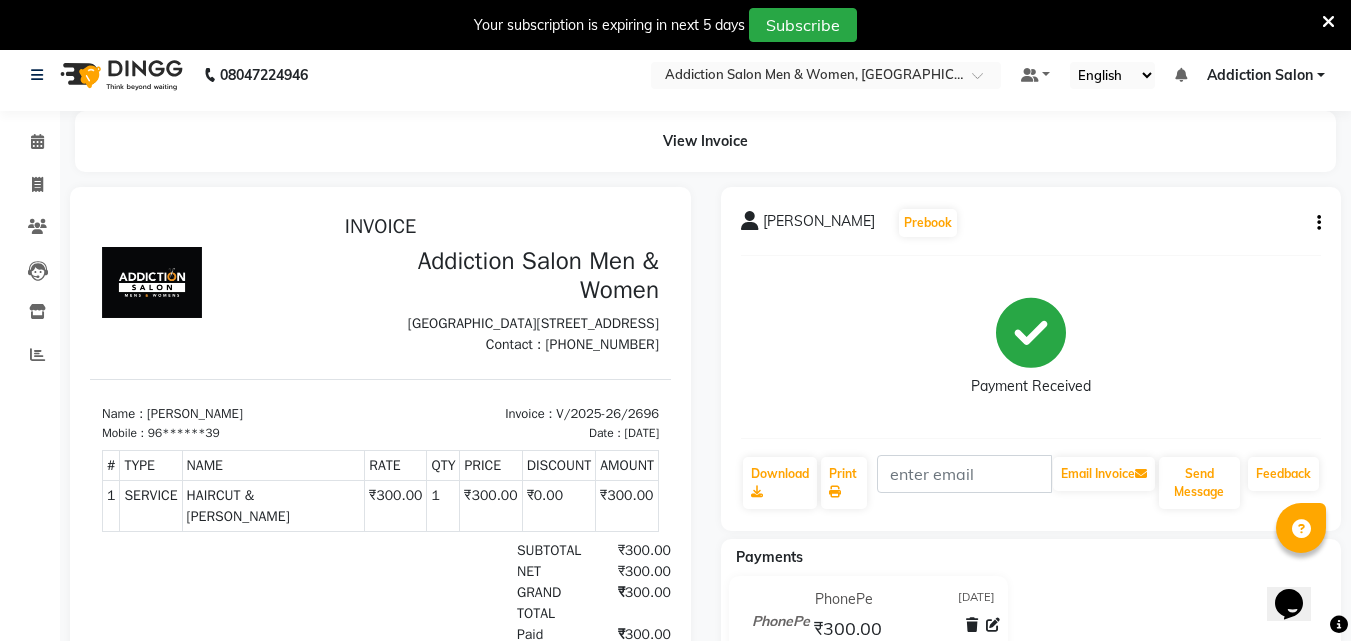 scroll, scrollTop: 0, scrollLeft: 0, axis: both 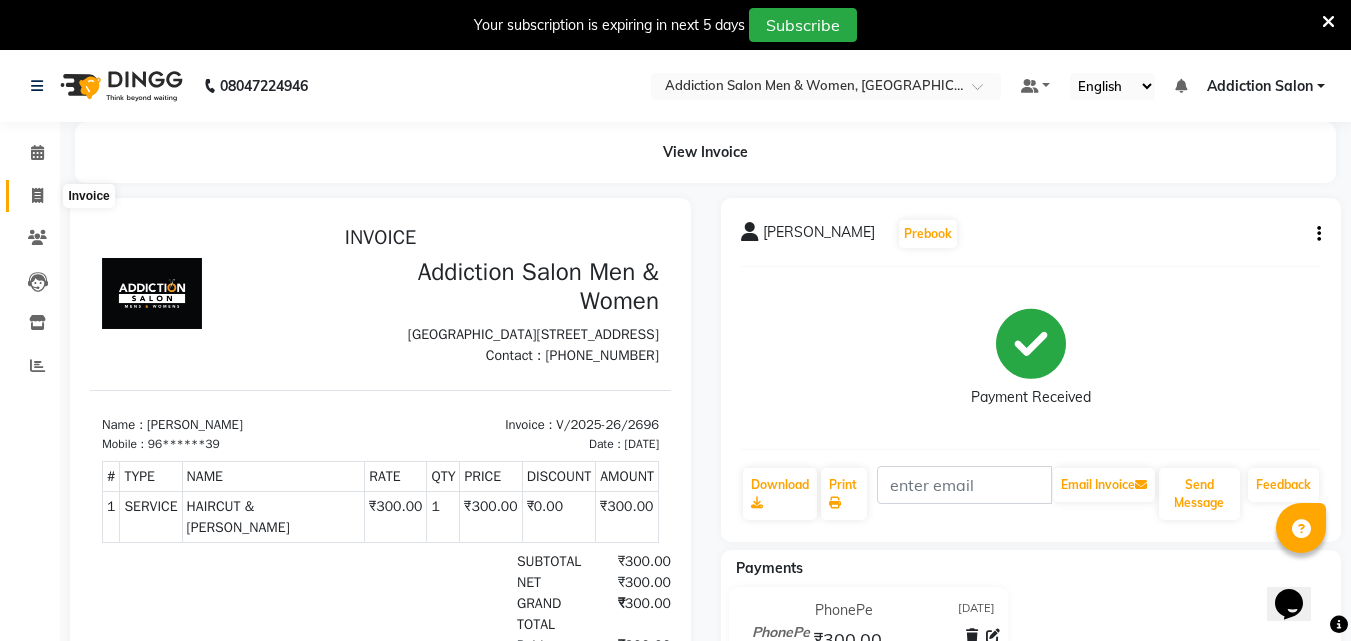 click 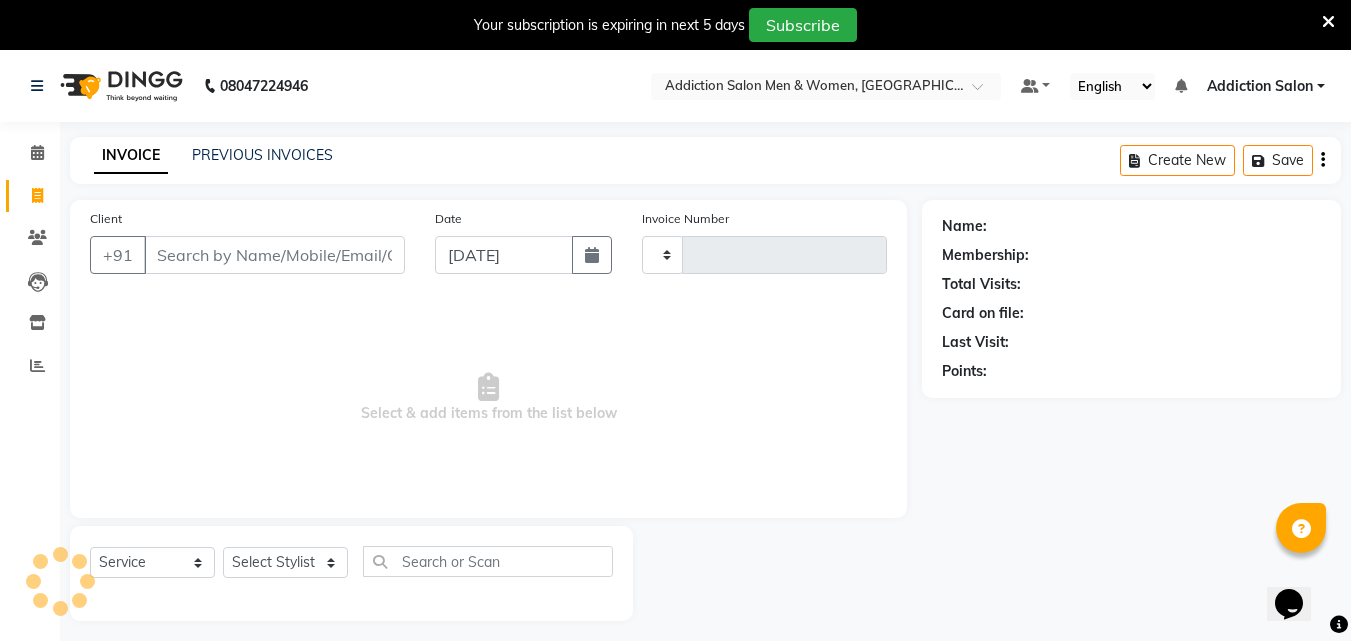 scroll, scrollTop: 50, scrollLeft: 0, axis: vertical 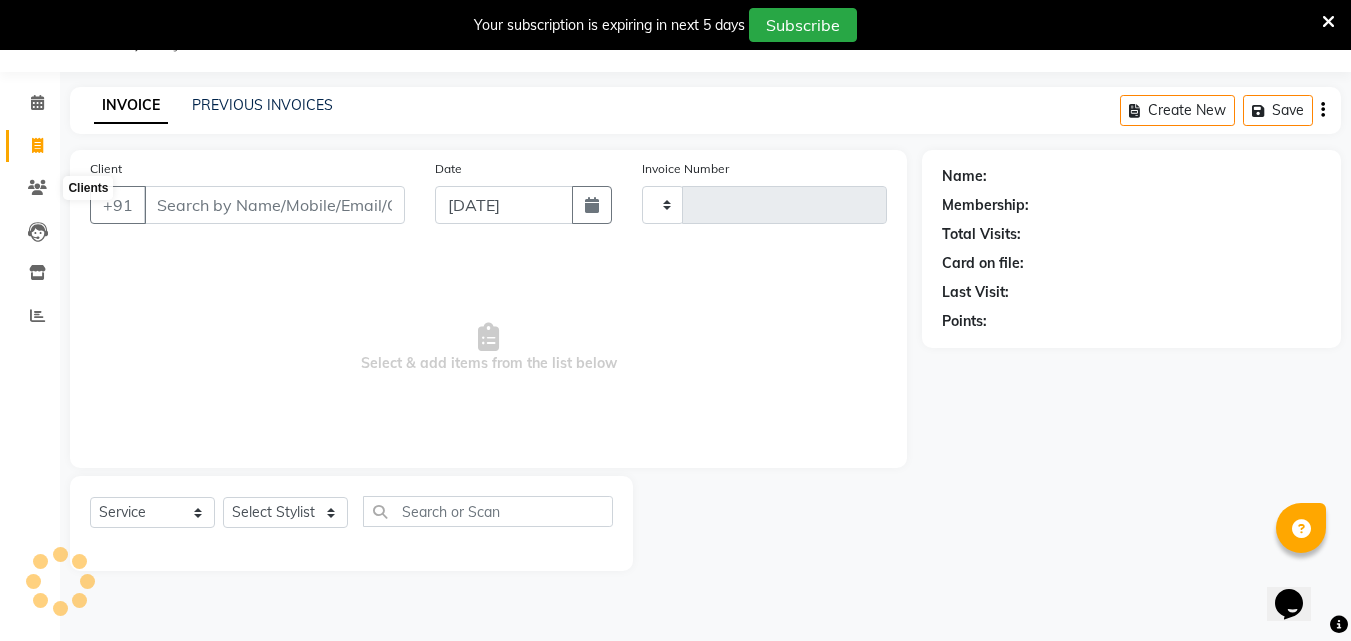type on "2697" 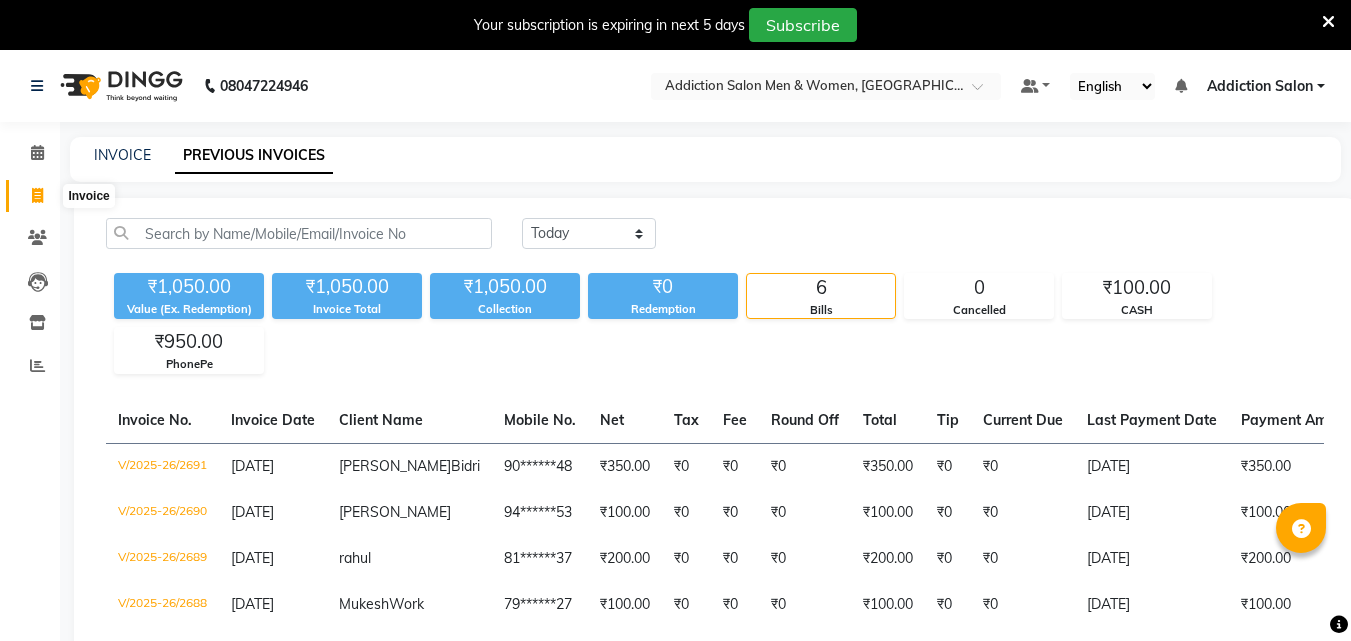 scroll, scrollTop: 50, scrollLeft: 0, axis: vertical 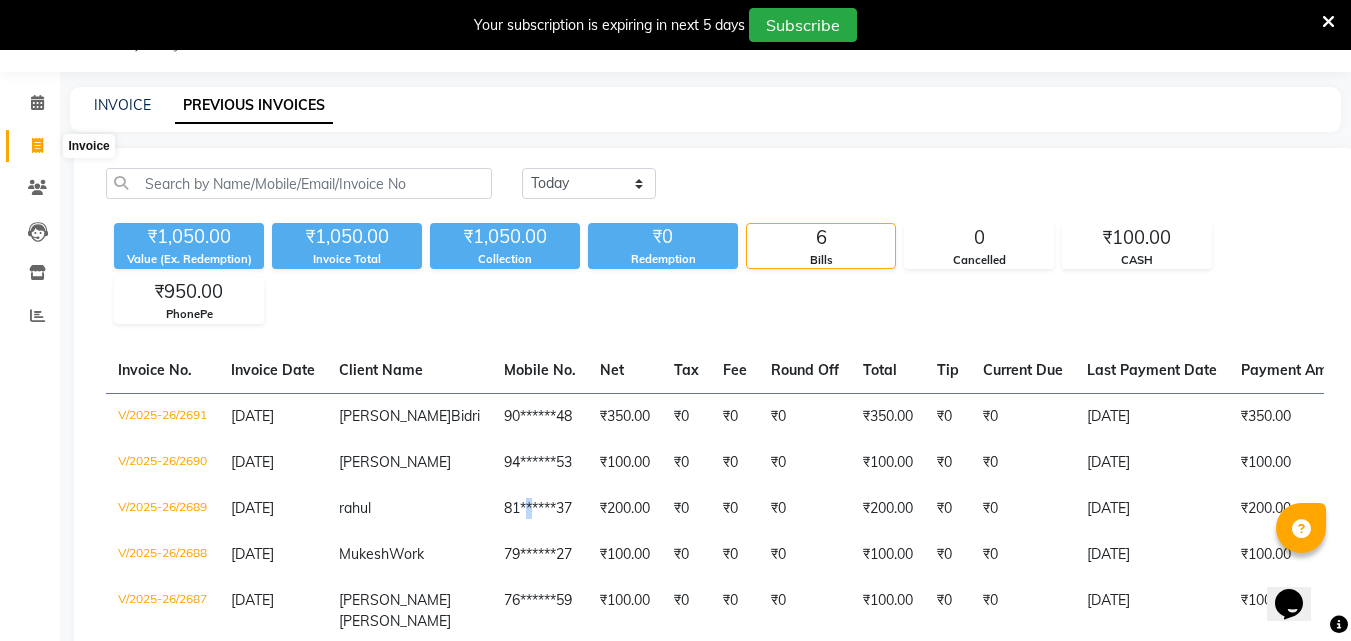 click 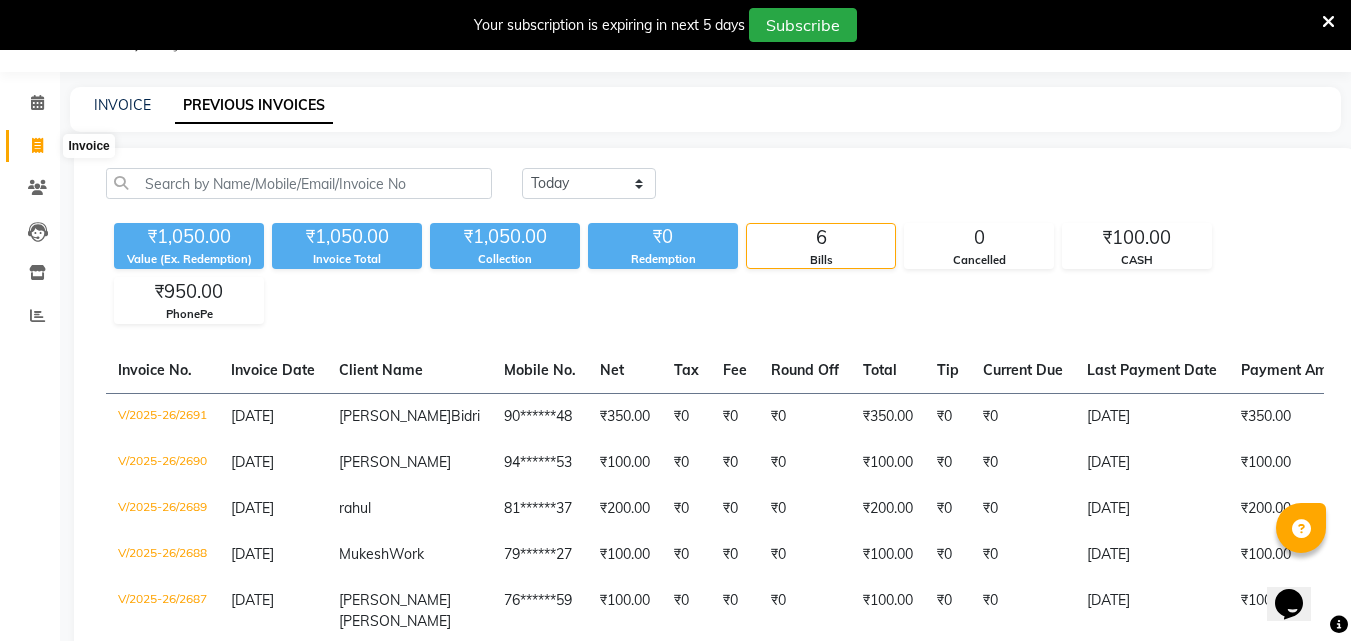 select on "service" 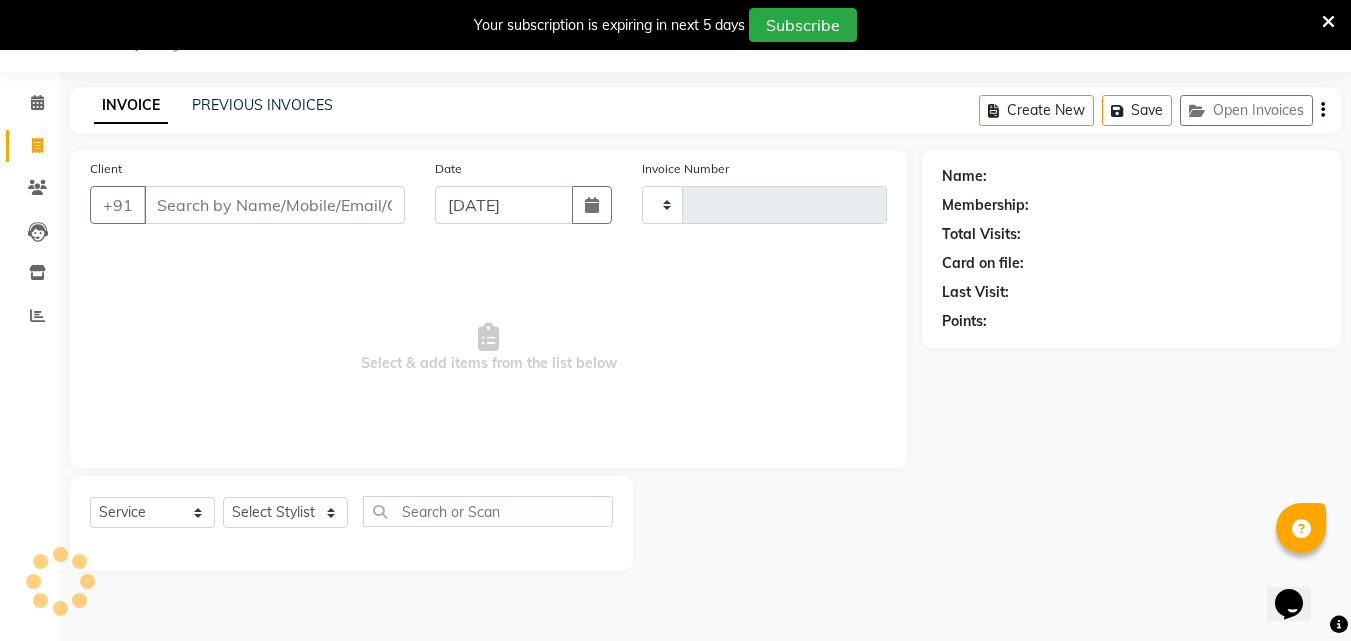type on "2697" 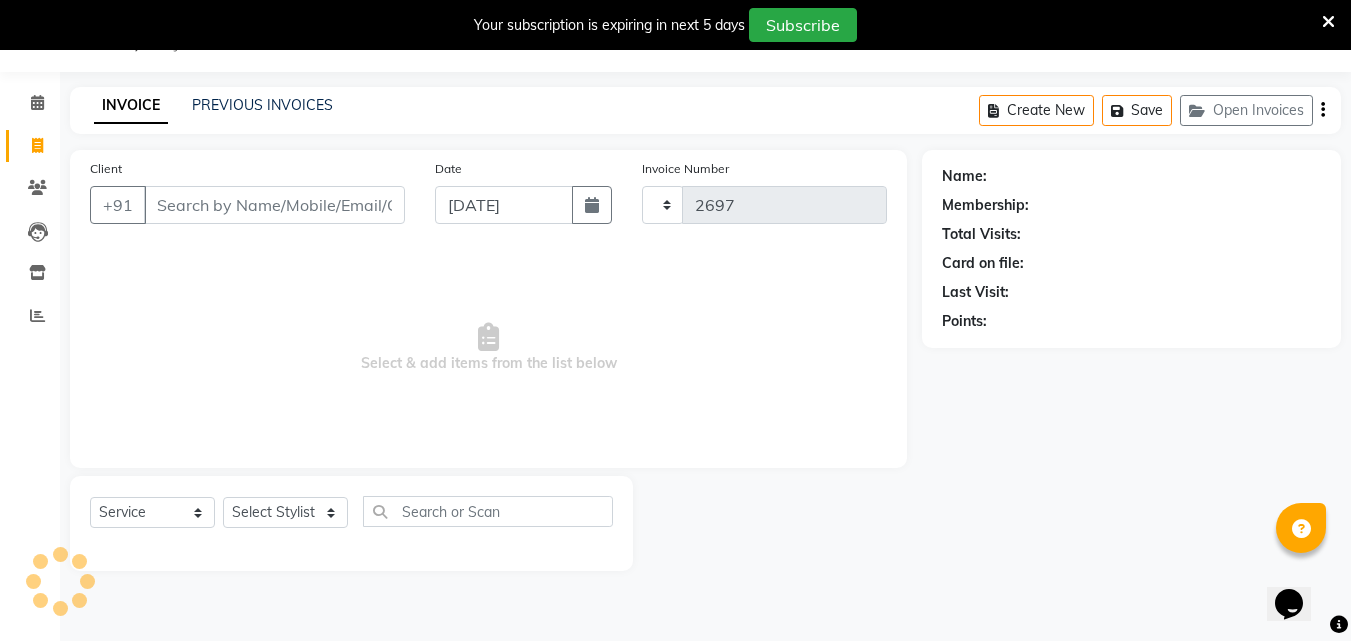 select on "6595" 